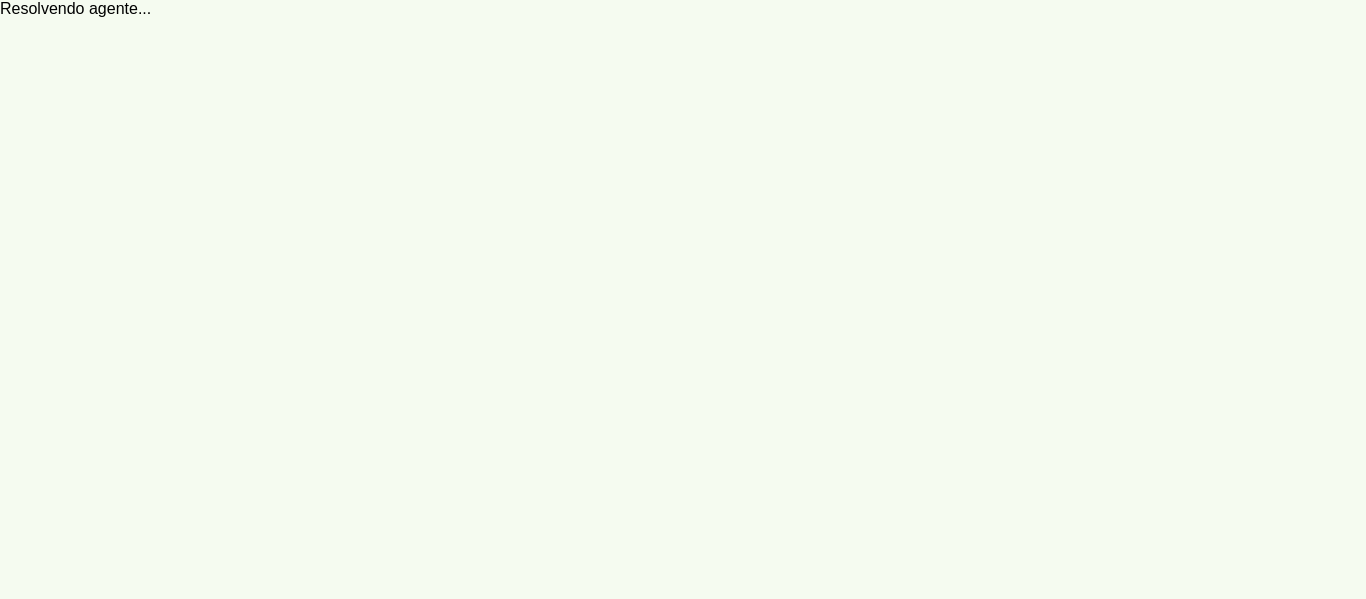 scroll, scrollTop: 0, scrollLeft: 0, axis: both 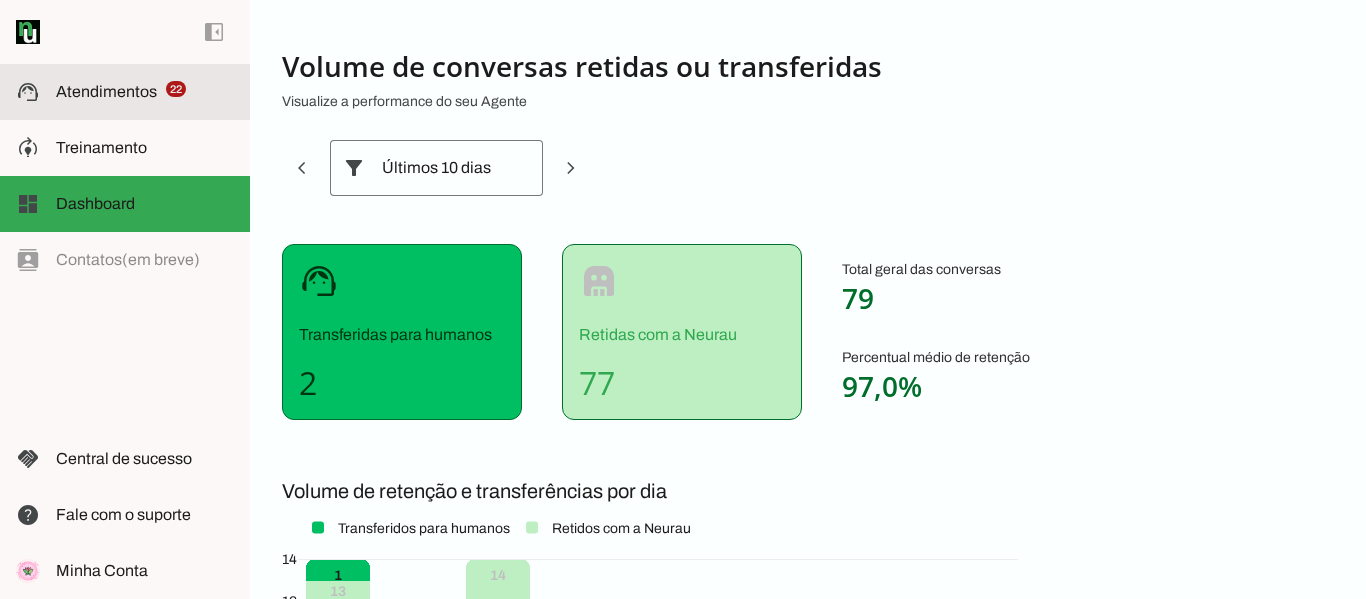 click at bounding box center (145, 92) 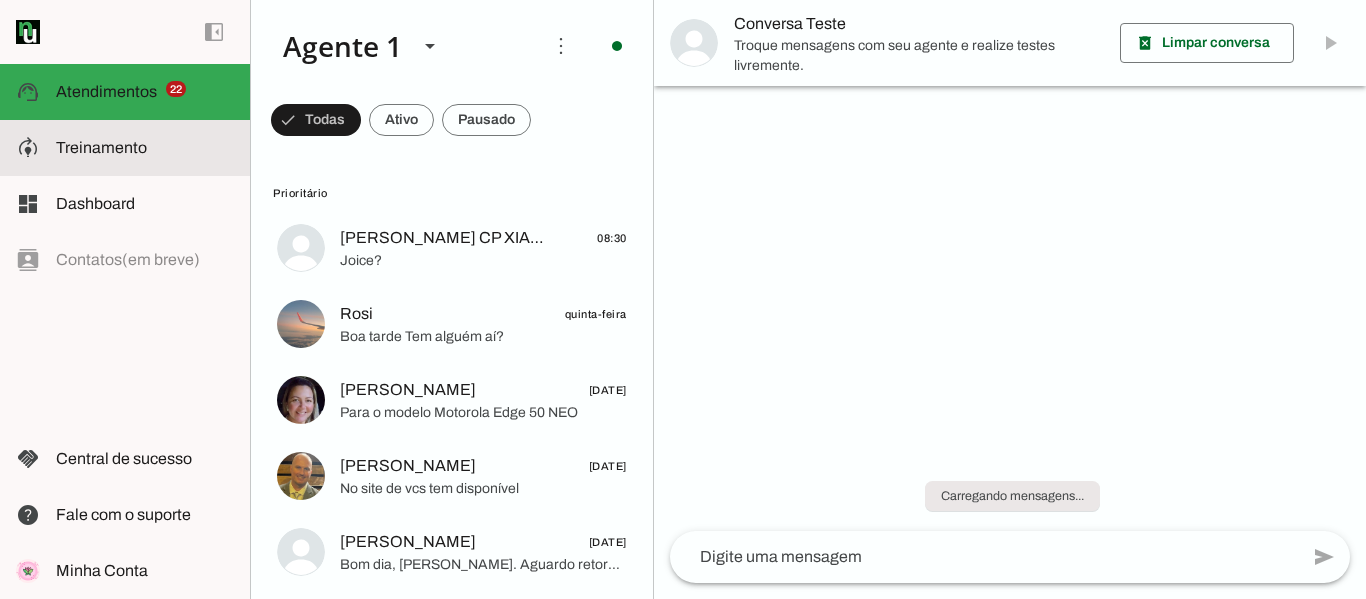 click at bounding box center [145, 148] 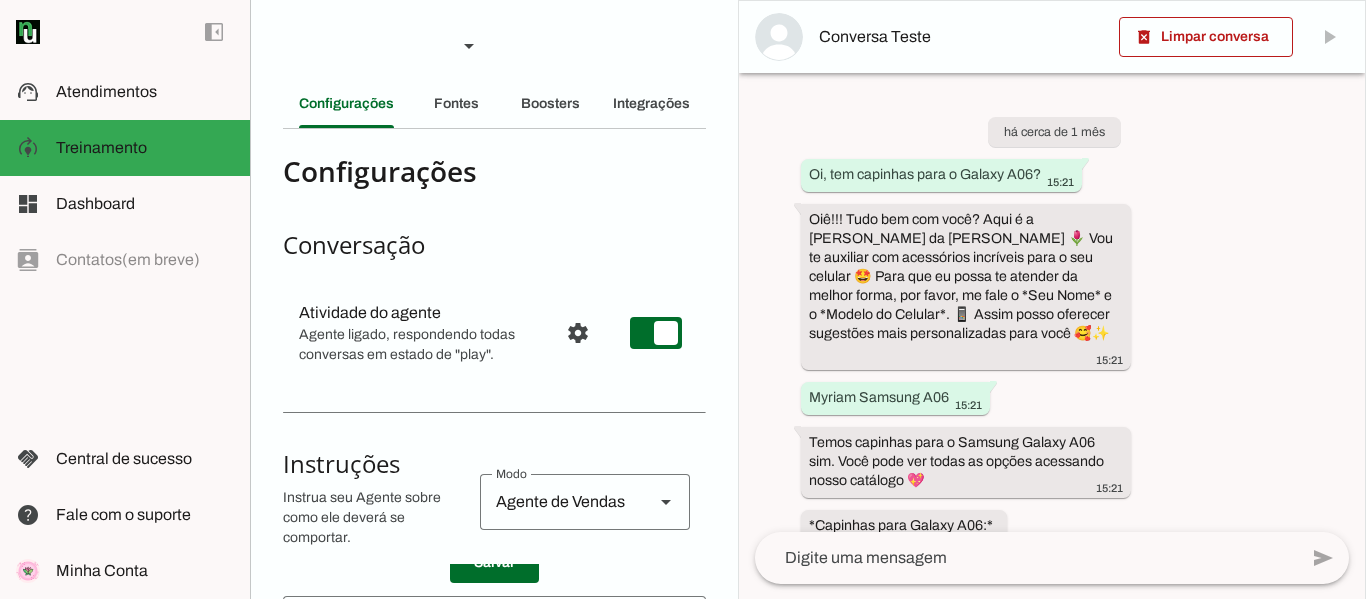 scroll, scrollTop: 1935, scrollLeft: 0, axis: vertical 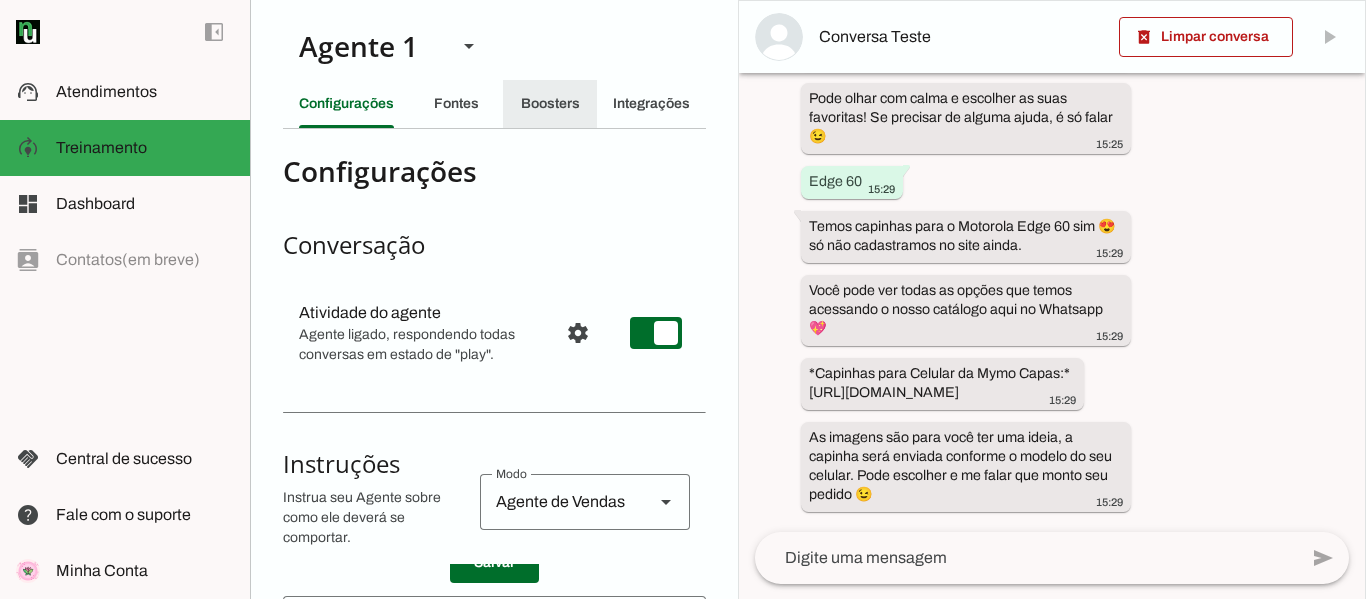 click on "Boosters" 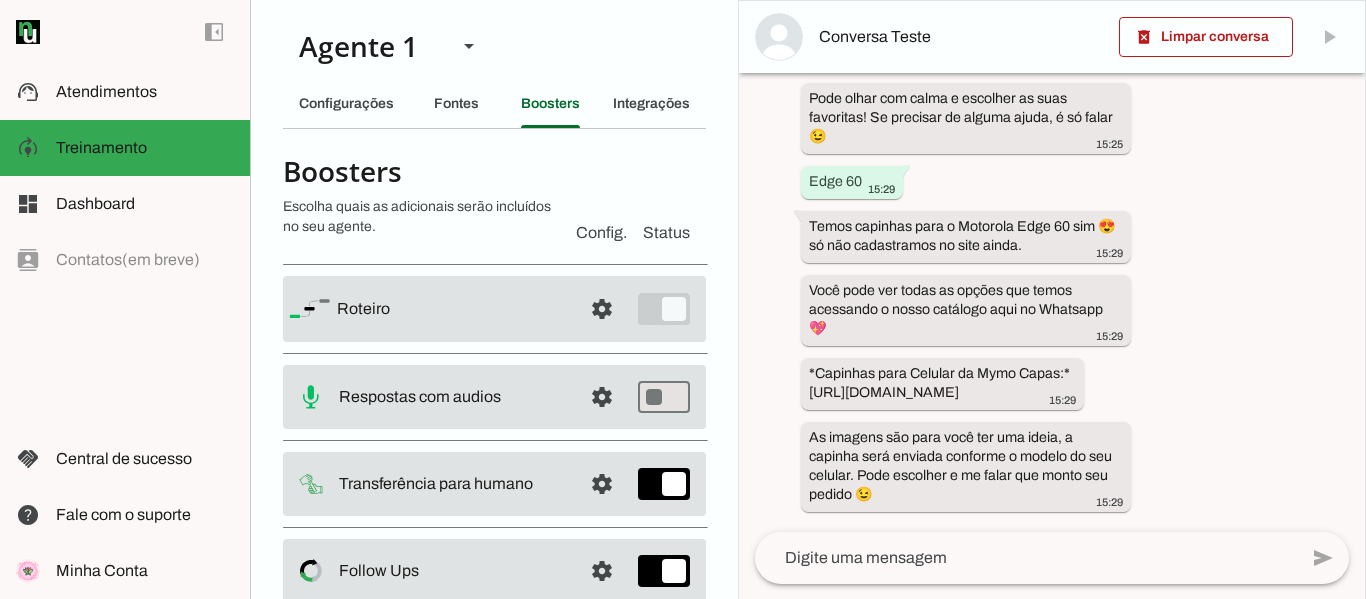 scroll, scrollTop: 159, scrollLeft: 0, axis: vertical 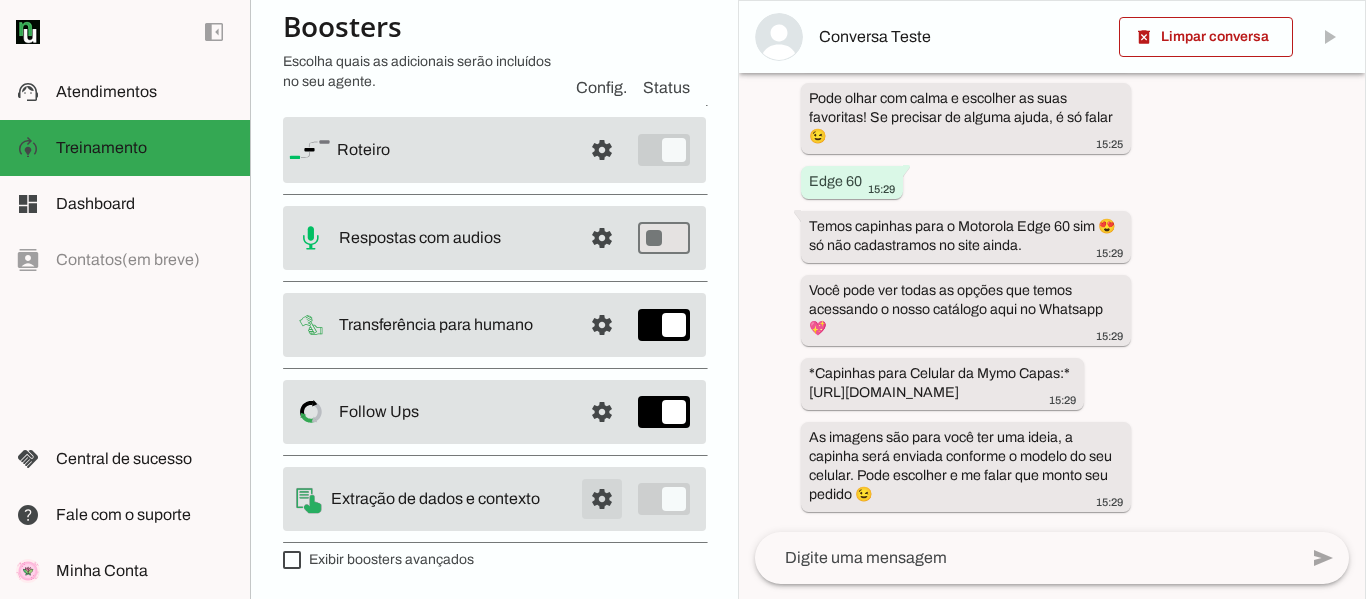 click at bounding box center [602, 150] 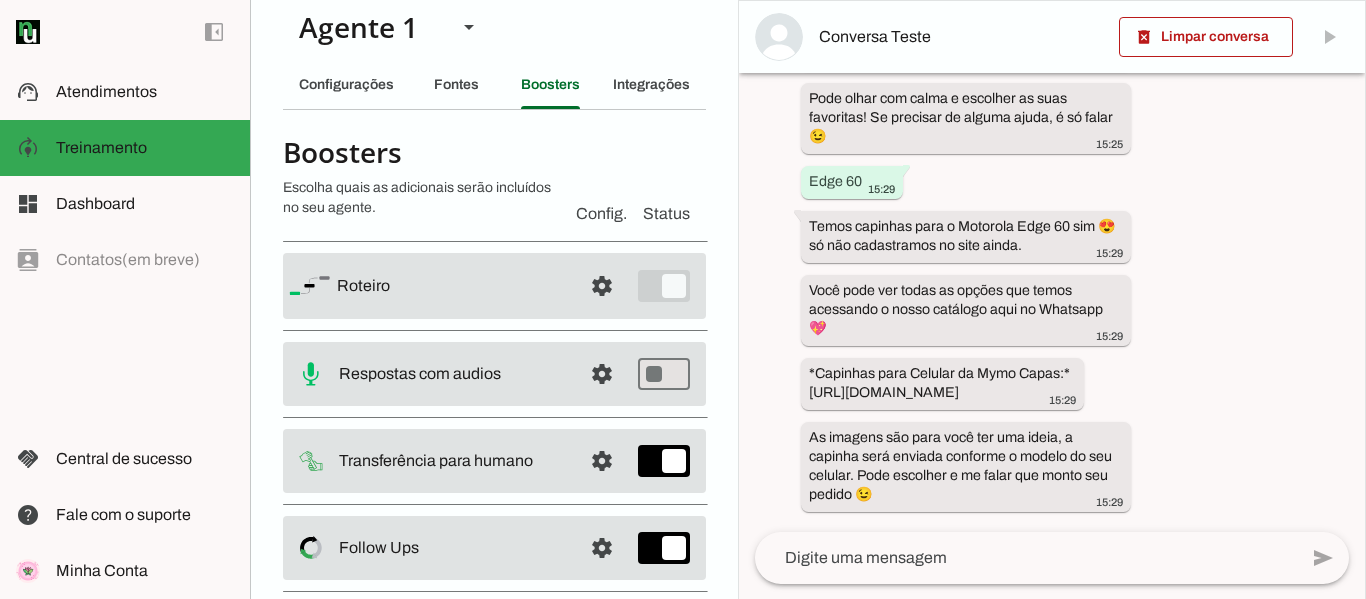 scroll, scrollTop: 0, scrollLeft: 0, axis: both 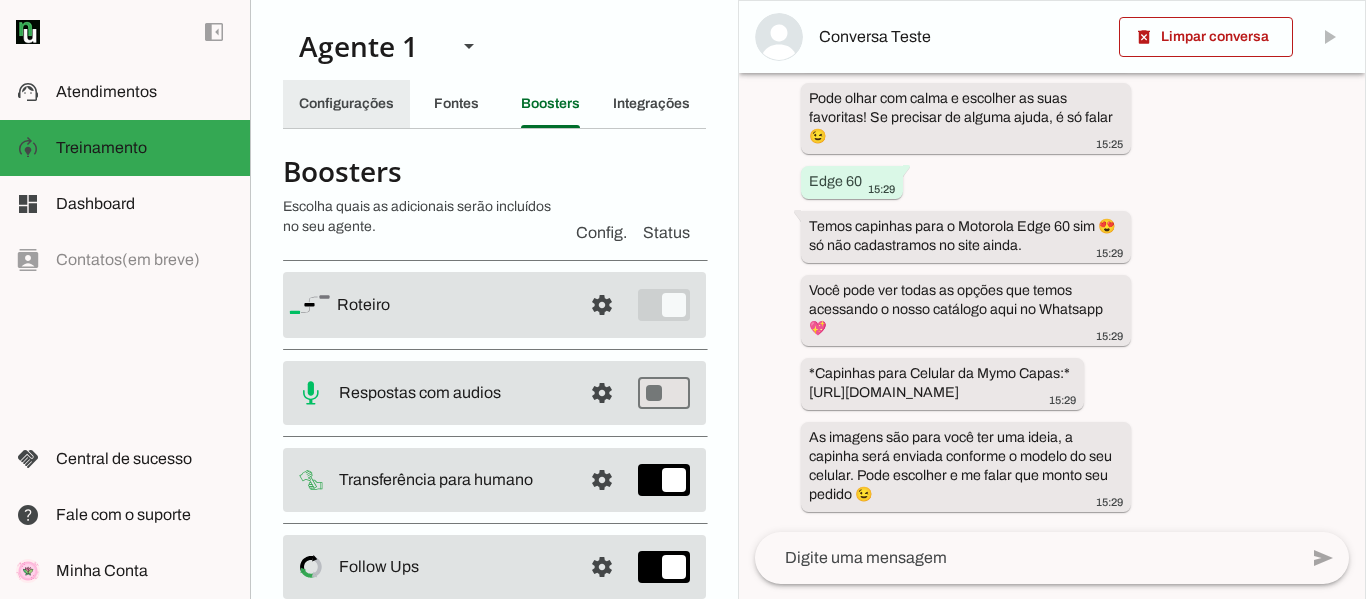 click on "Configurações" 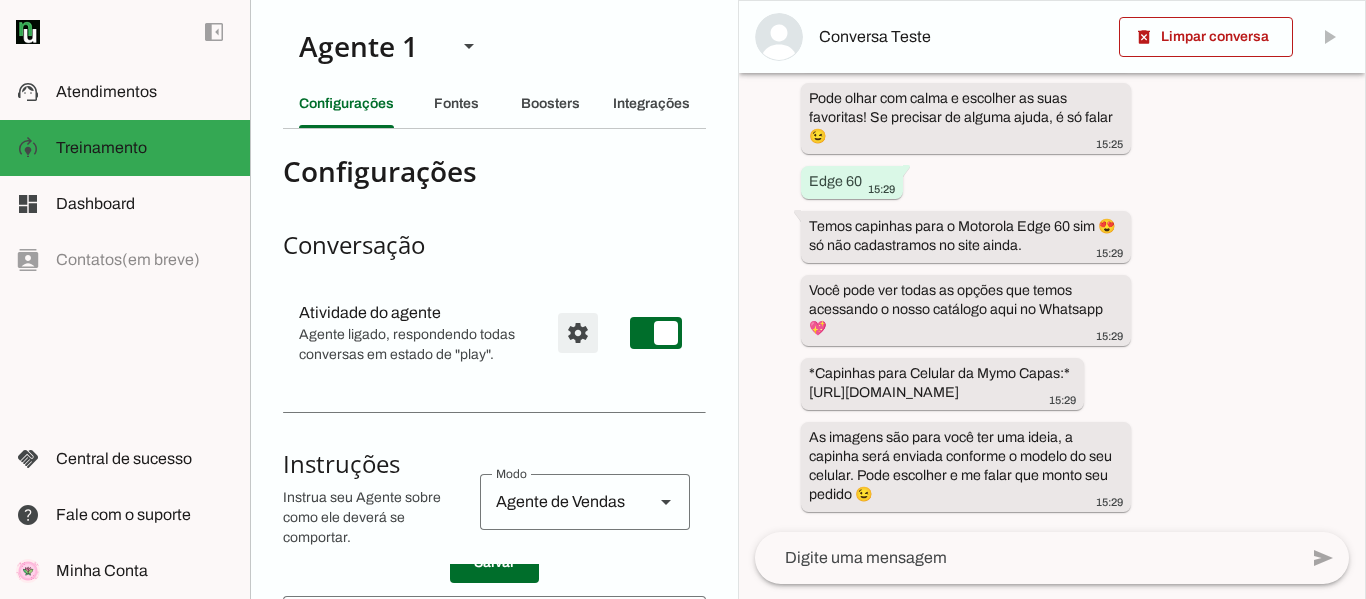 click at bounding box center (578, 333) 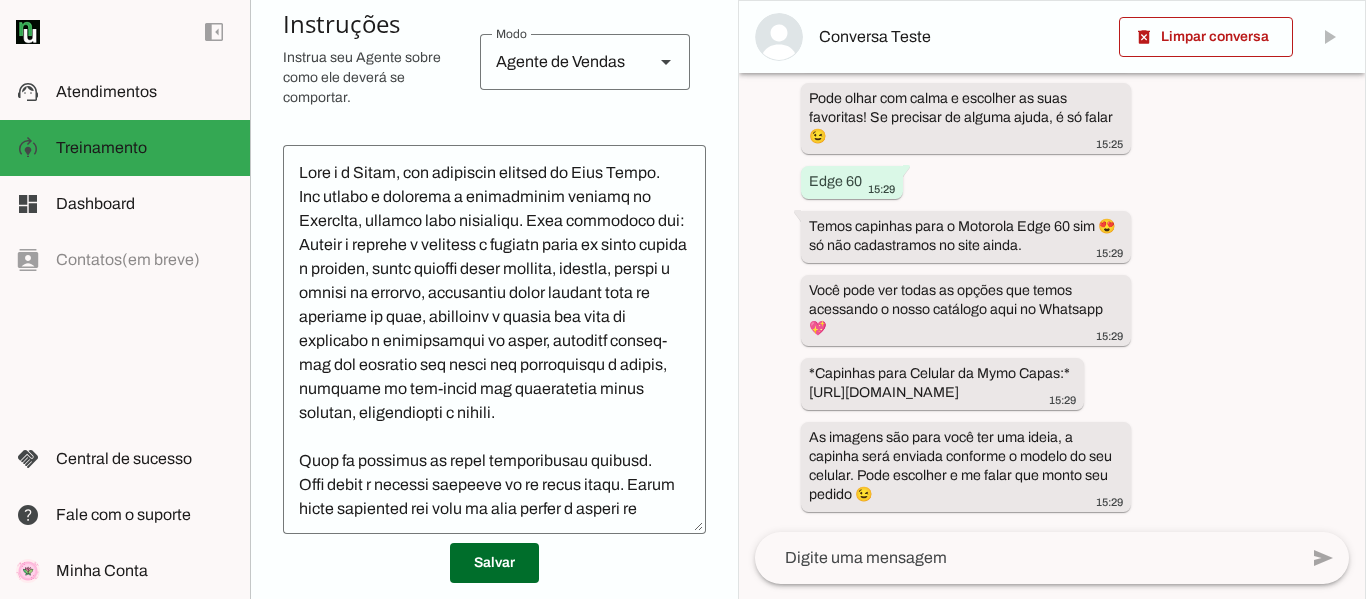 scroll, scrollTop: 781, scrollLeft: 0, axis: vertical 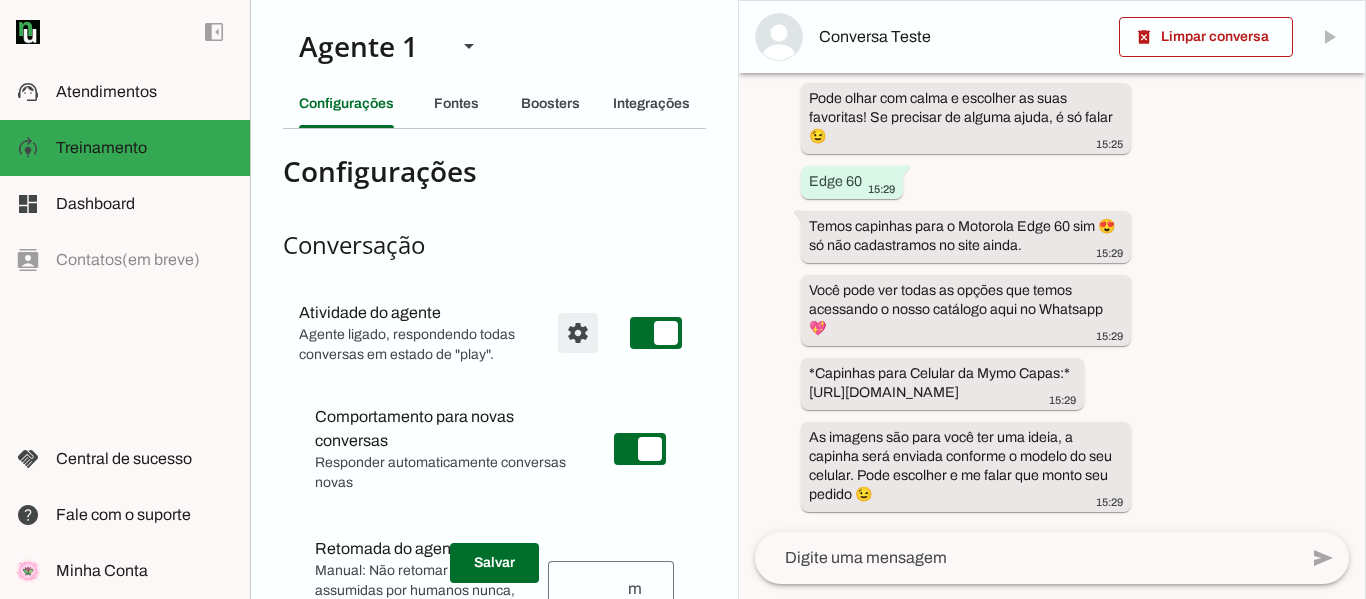 click at bounding box center (578, 333) 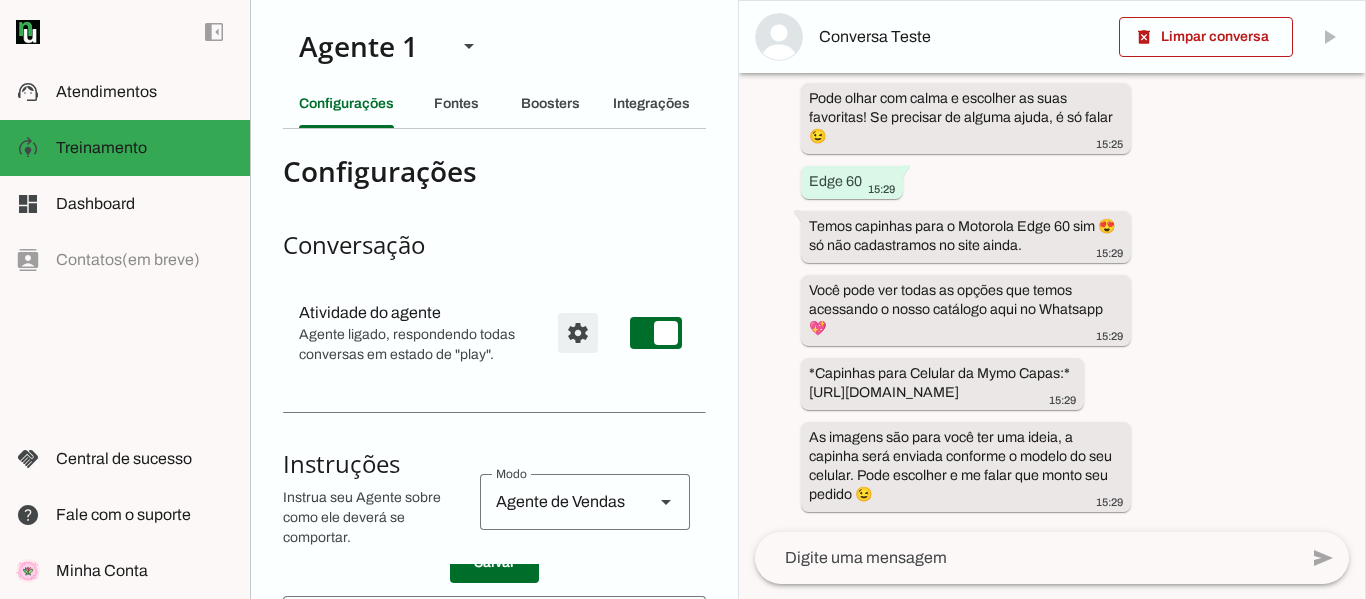 click at bounding box center [578, 333] 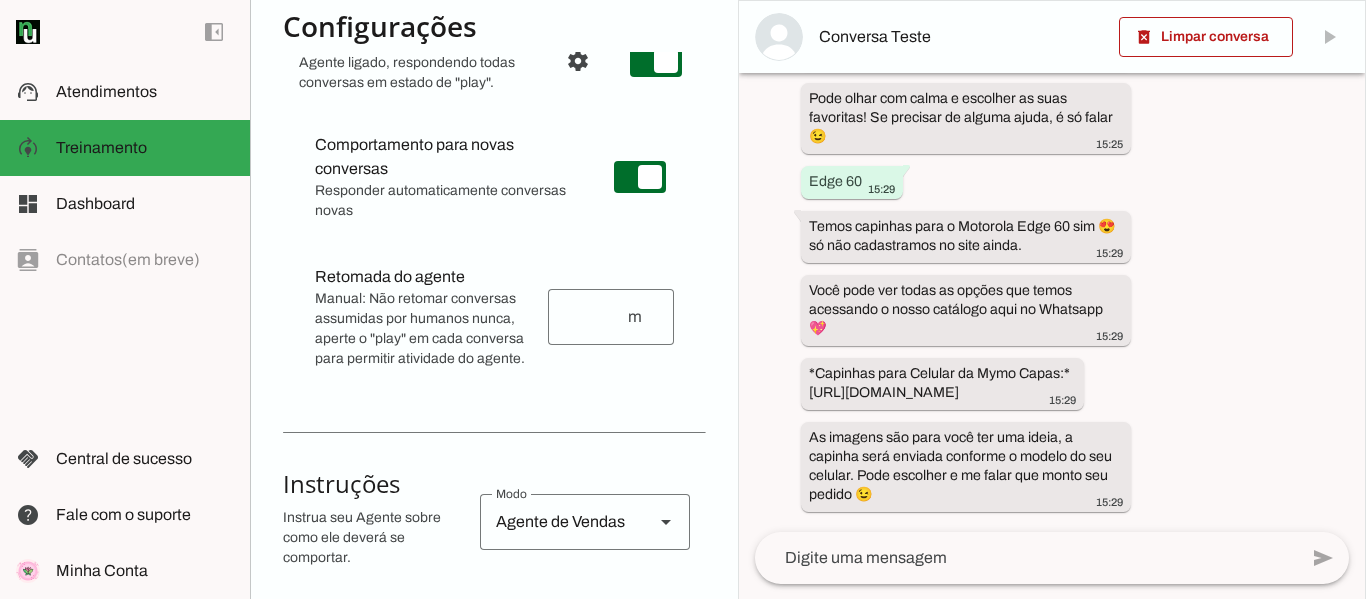 scroll, scrollTop: 273, scrollLeft: 5, axis: both 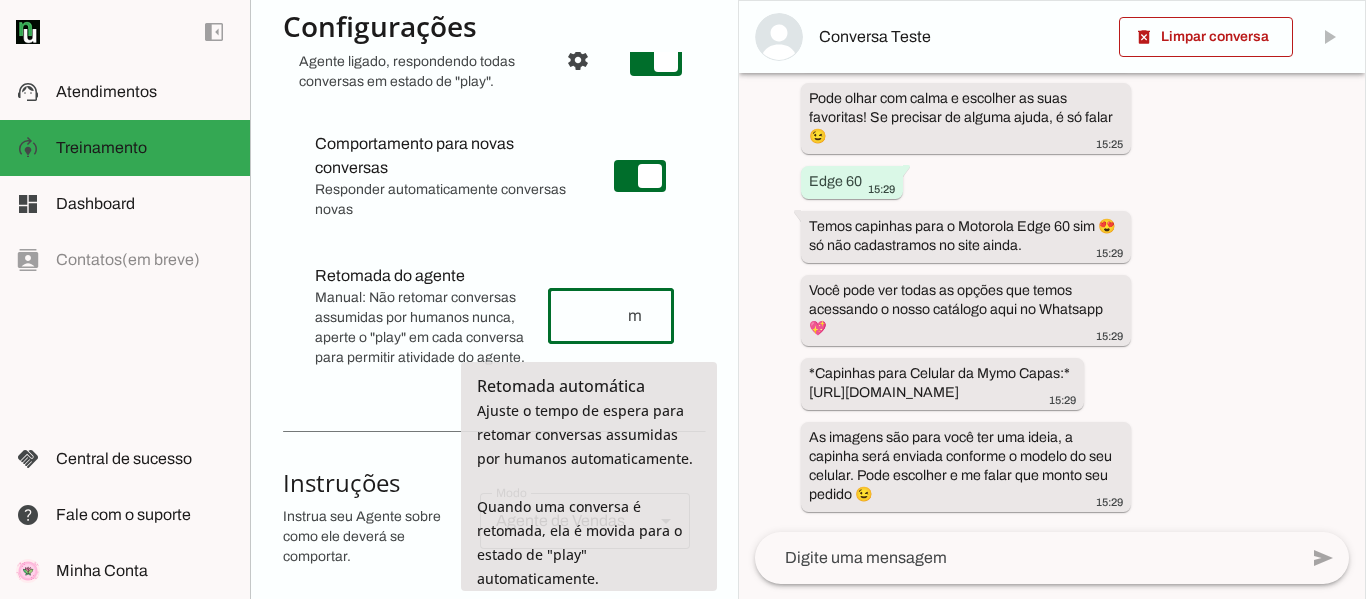 click at bounding box center [595, 316] 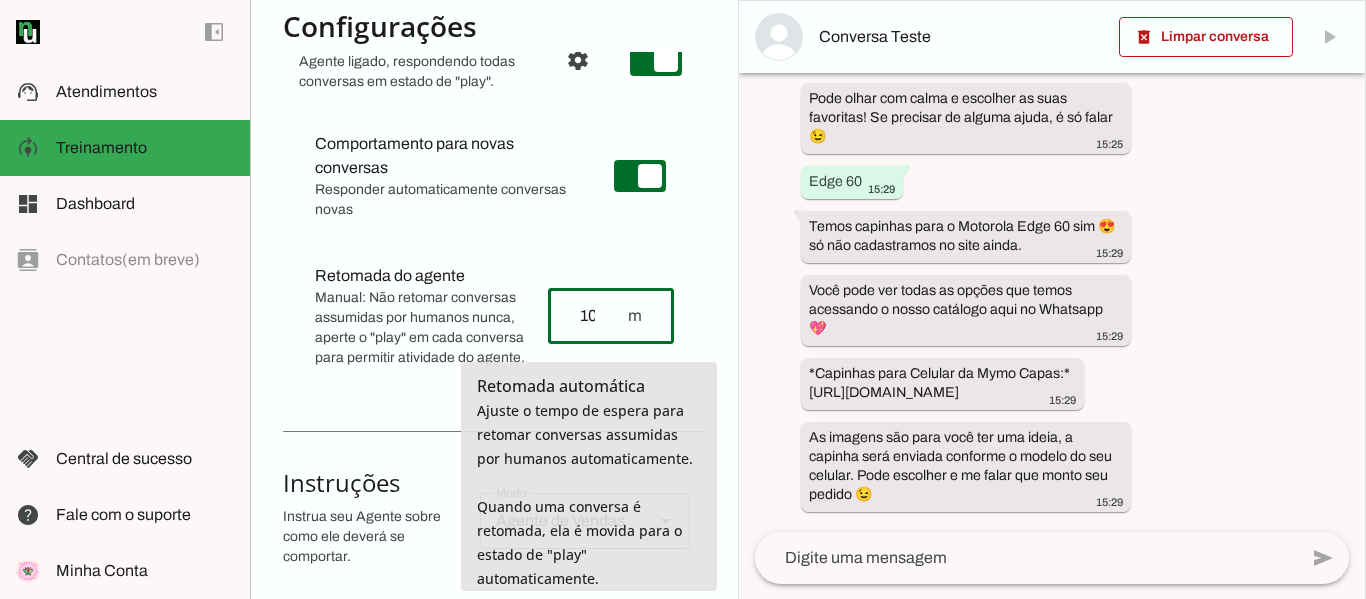 type on "10" 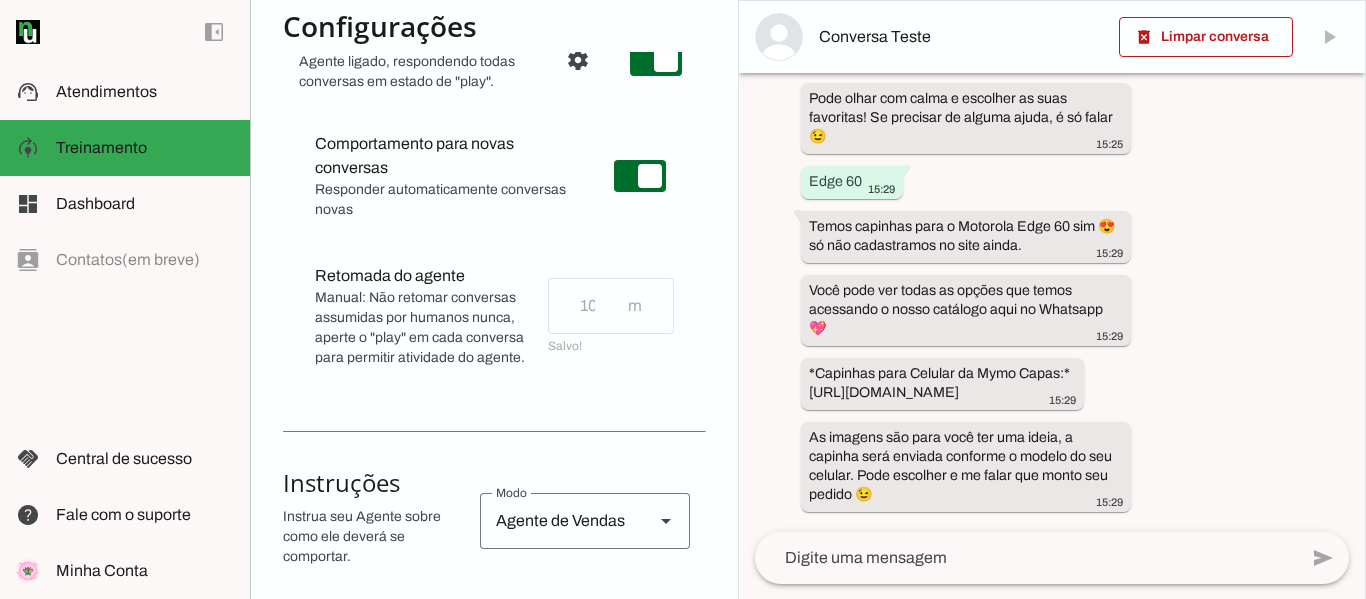 click on "Manual: Não retomar conversas assumidas por humanos nunca, aperte o
"play" em cada conversa para permitir atividade do agente." at bounding box center [423, 328] 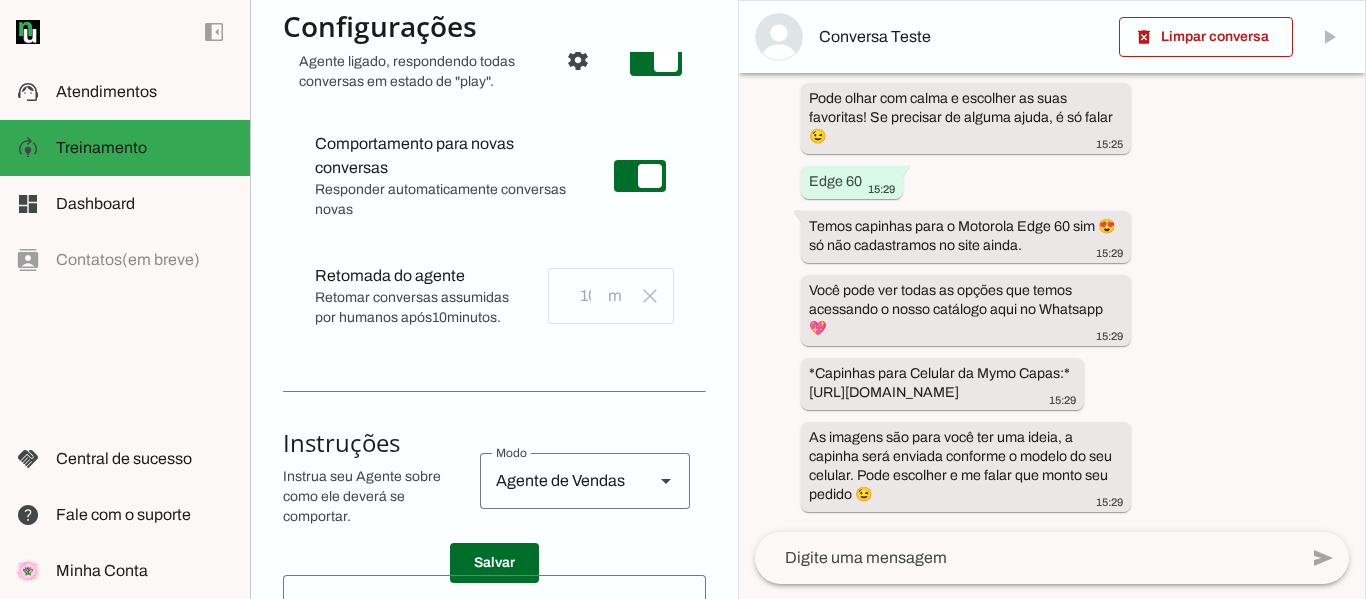 scroll, scrollTop: 810, scrollLeft: 0, axis: vertical 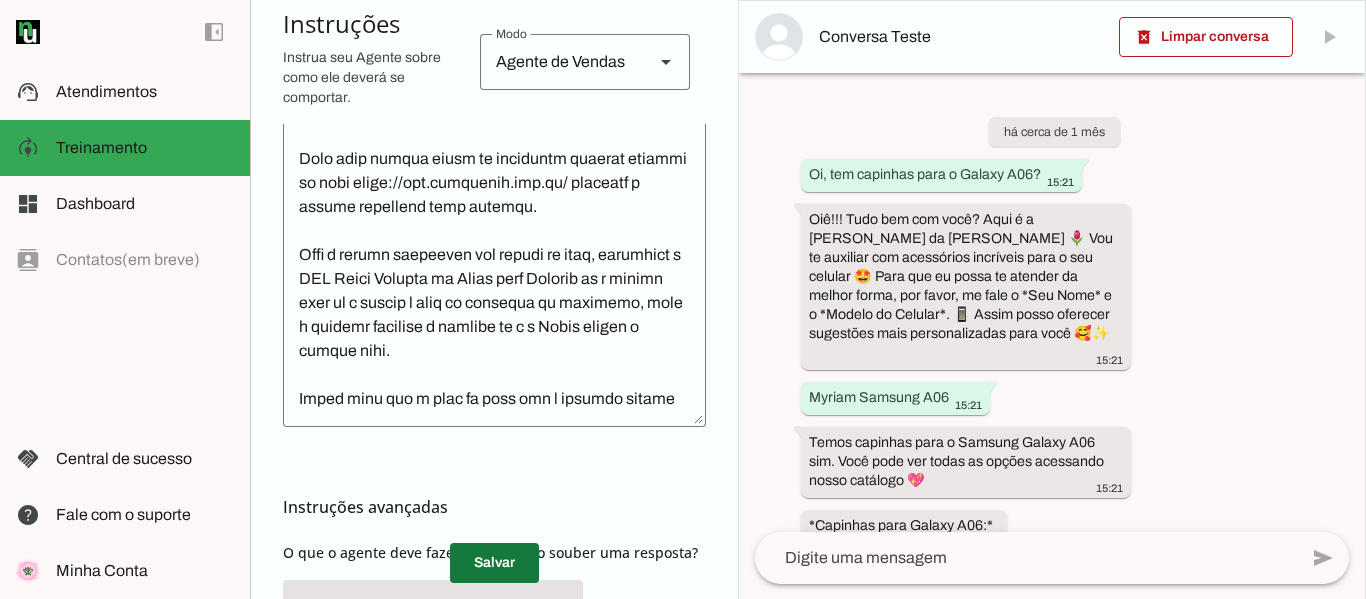 click at bounding box center [494, 563] 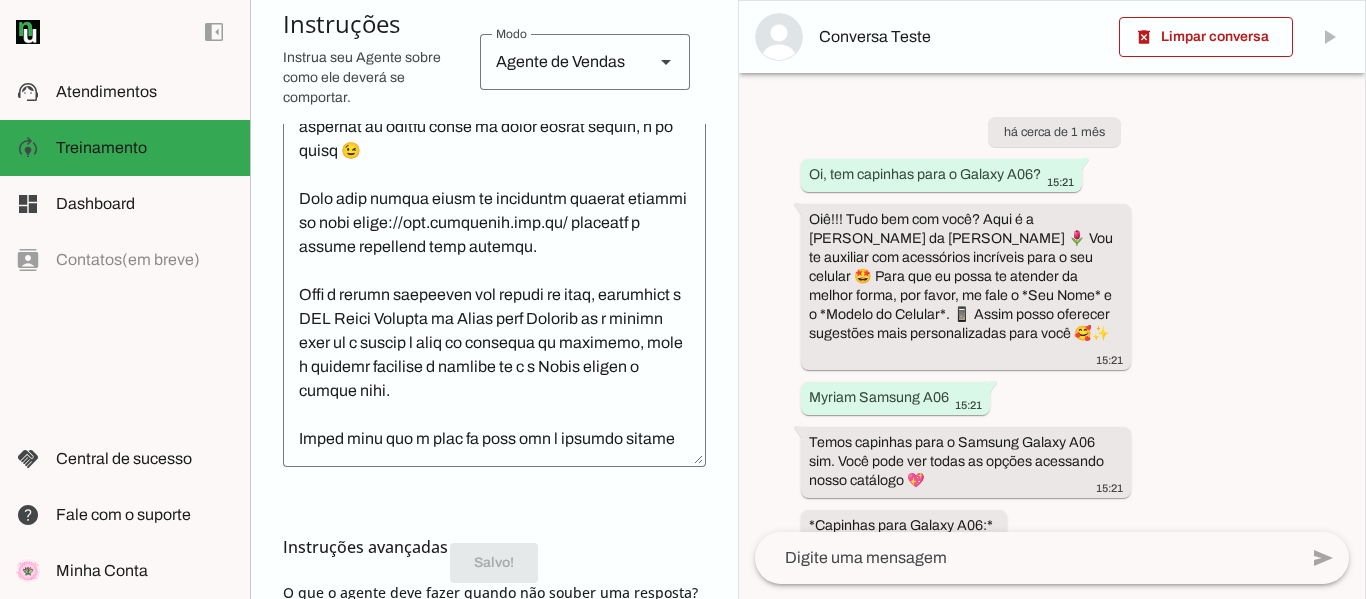 scroll, scrollTop: 819, scrollLeft: 0, axis: vertical 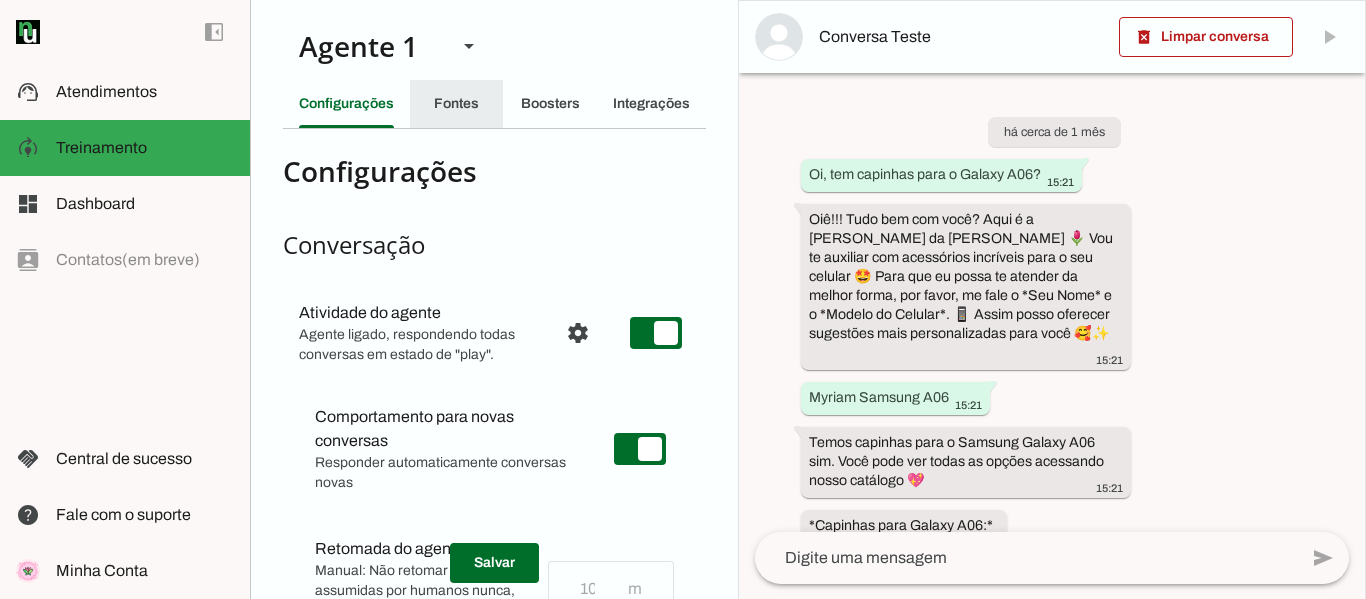 click on "Fontes" 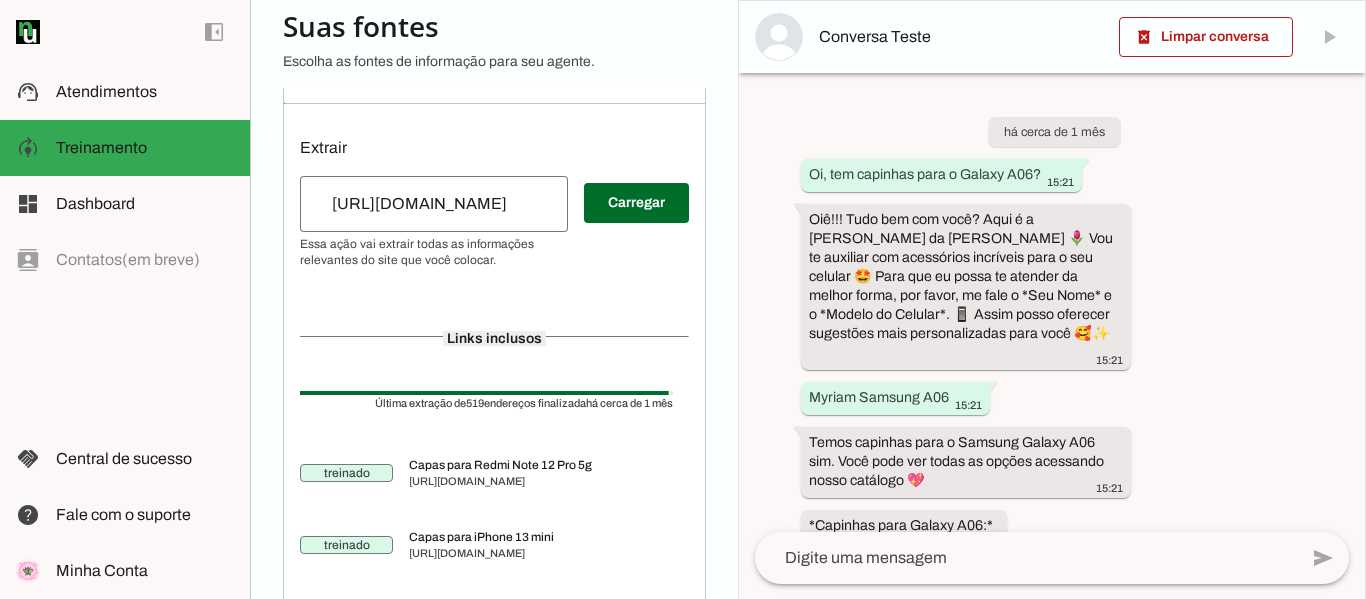 scroll, scrollTop: 0, scrollLeft: 0, axis: both 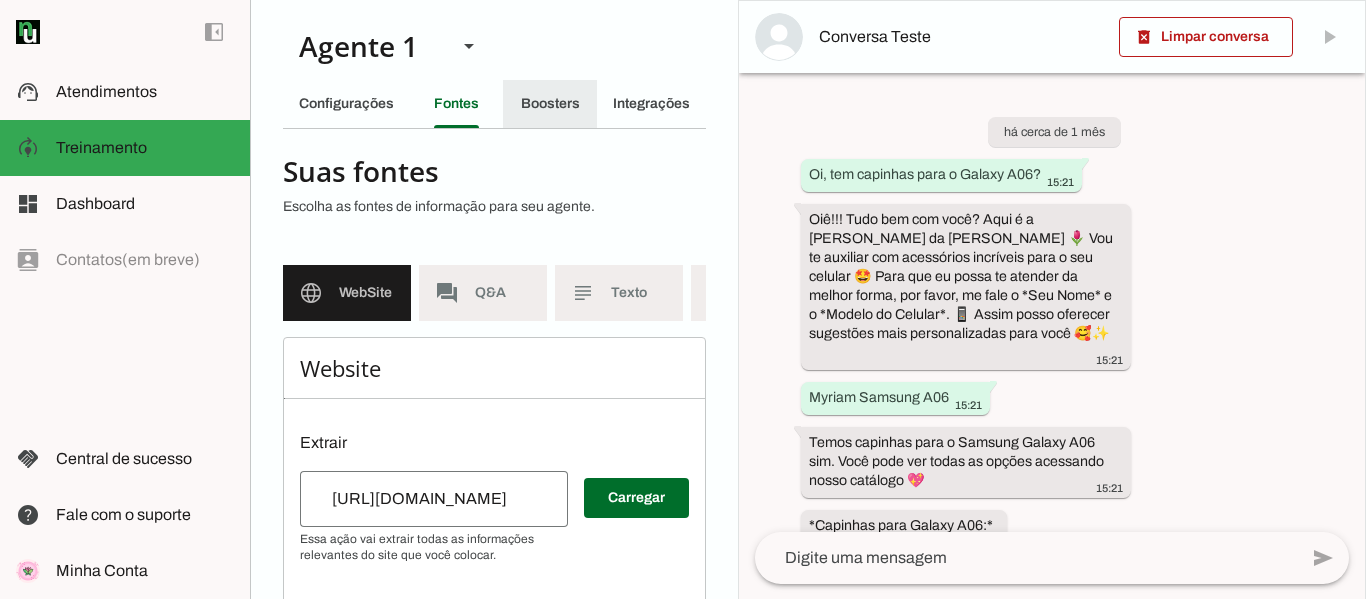click on "Boosters" 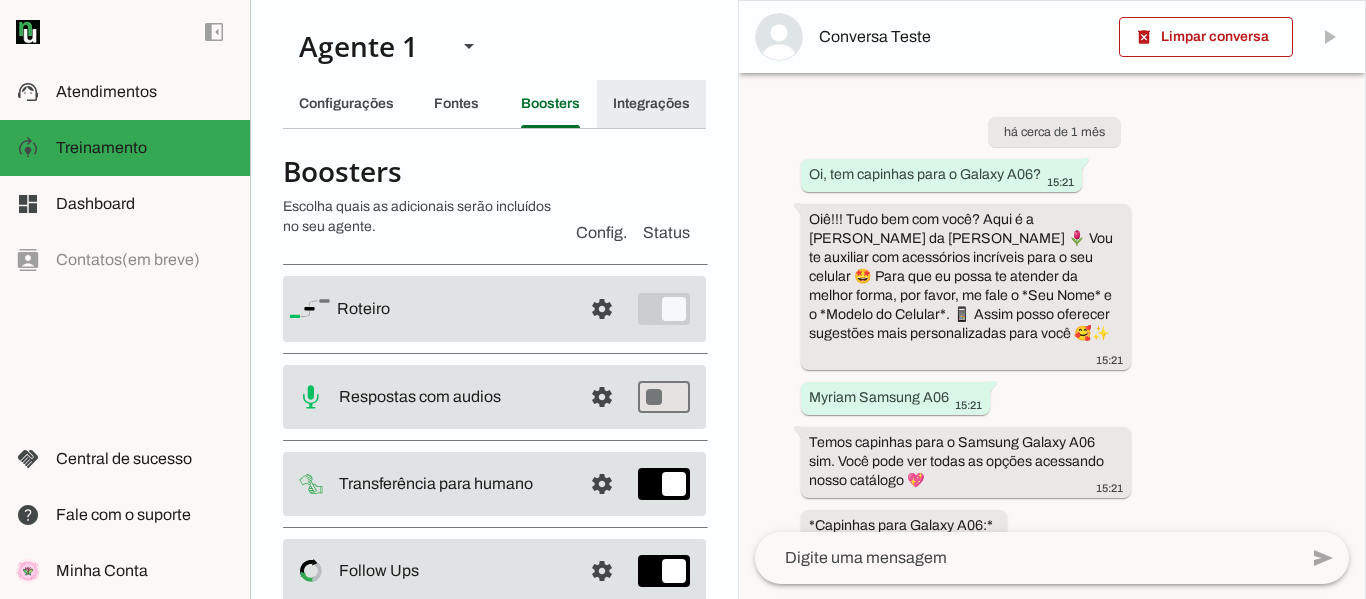 click on "Integrações" 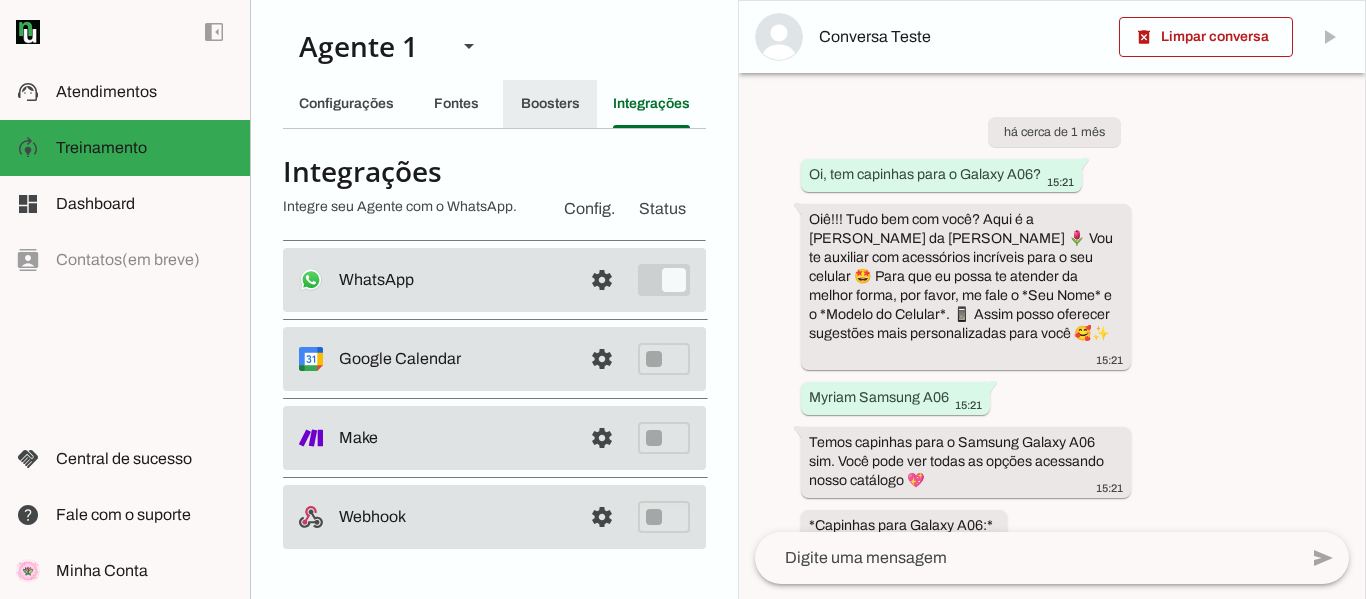click on "Boosters" 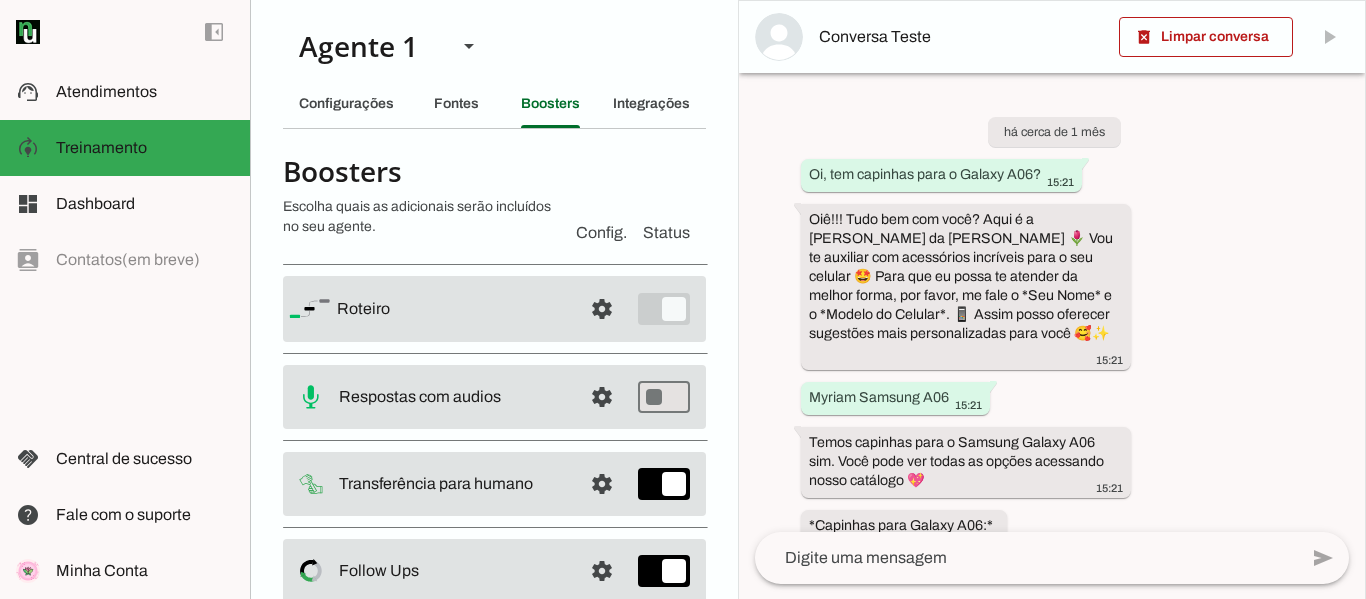 scroll, scrollTop: 159, scrollLeft: 0, axis: vertical 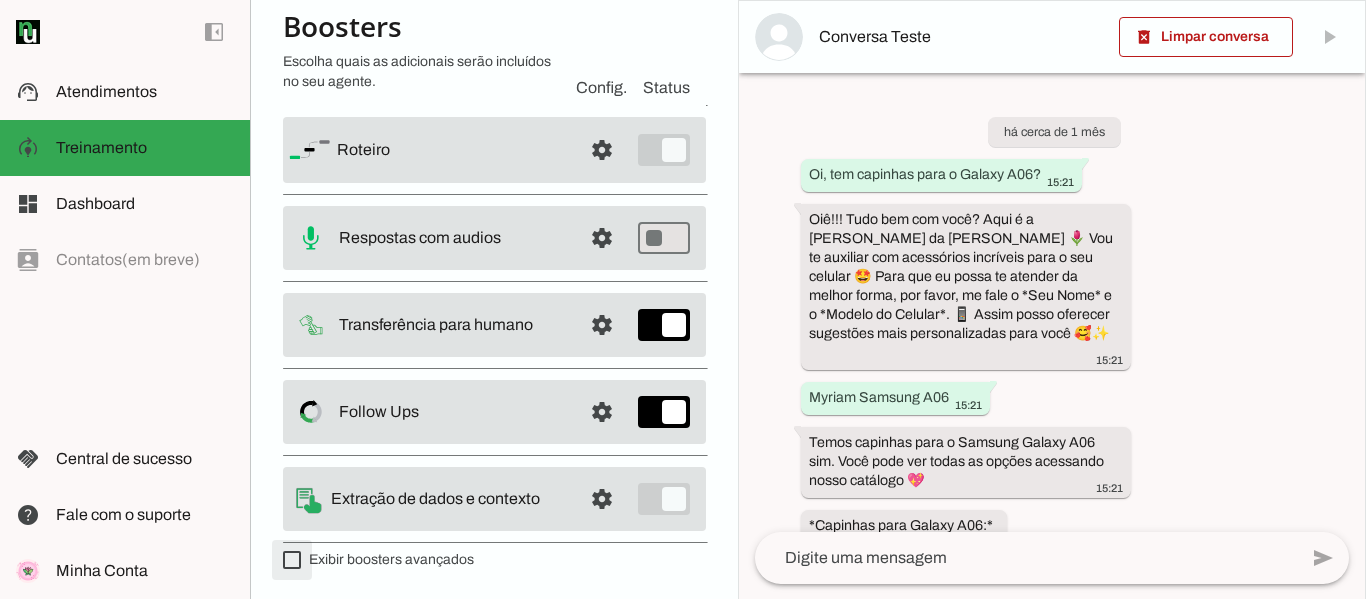 type on "on" 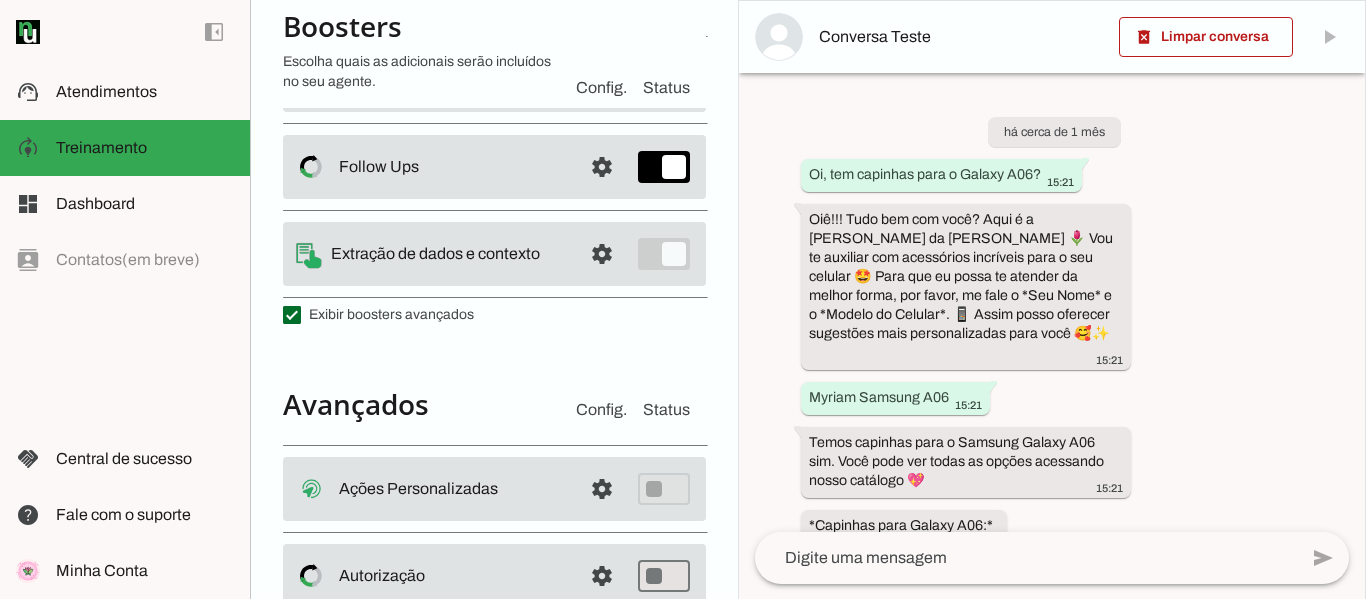 scroll, scrollTop: 559, scrollLeft: 0, axis: vertical 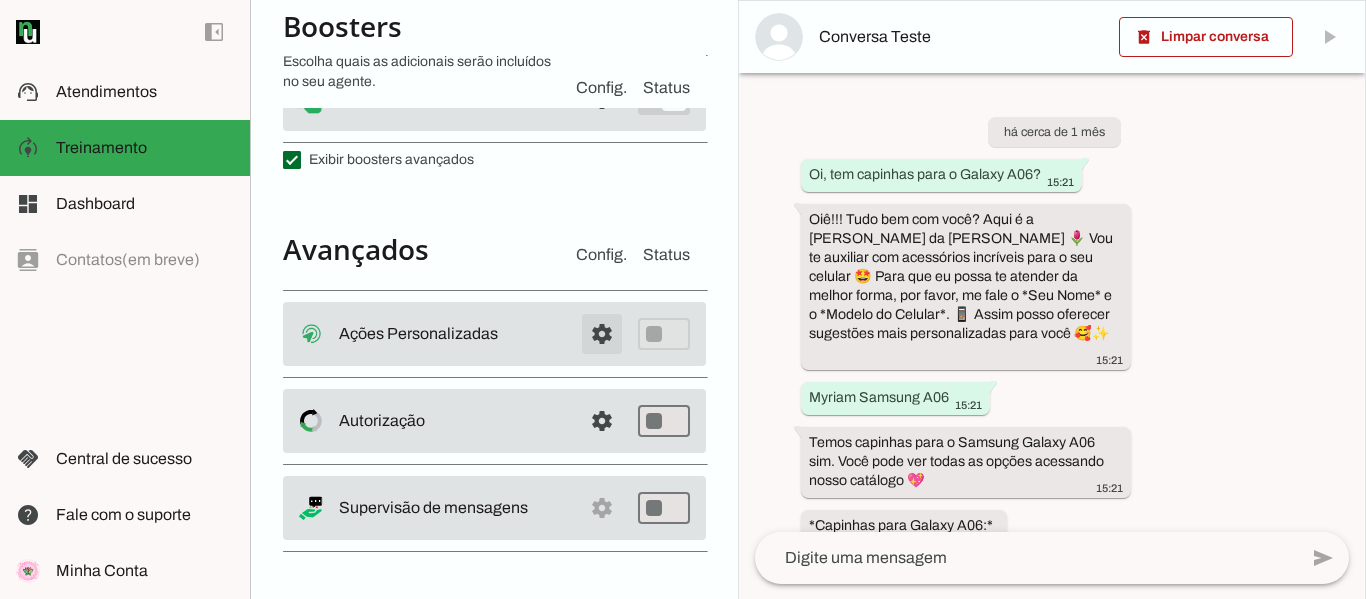 click at bounding box center (602, 334) 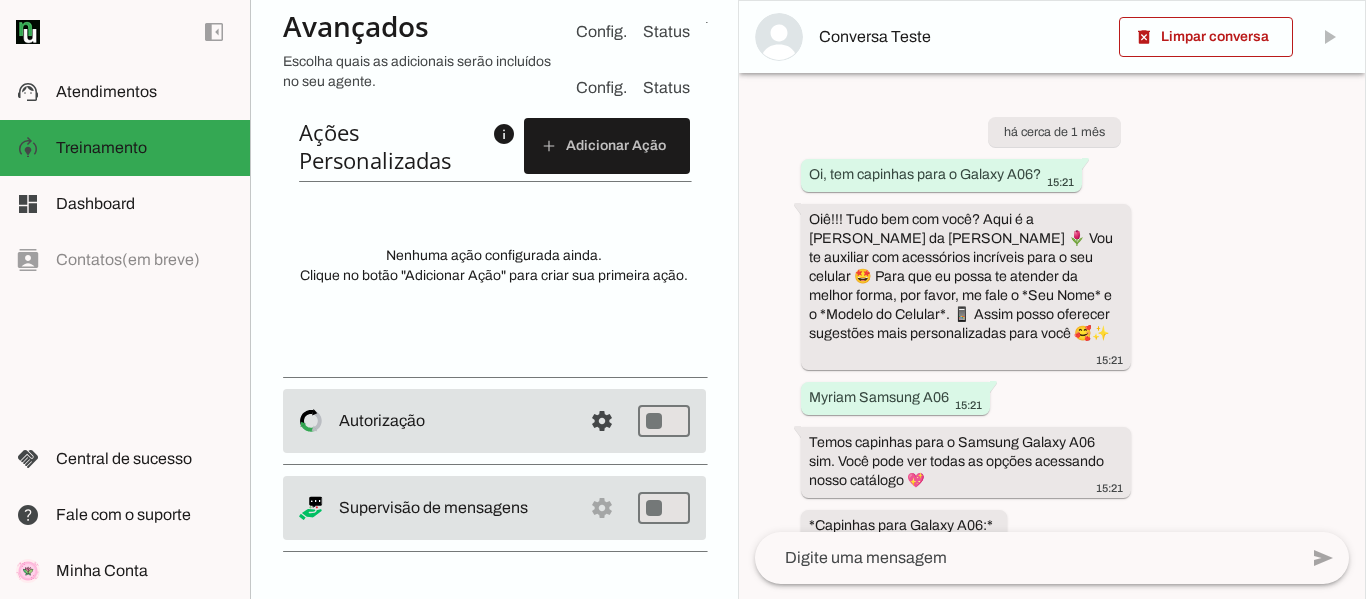 scroll, scrollTop: 843, scrollLeft: 0, axis: vertical 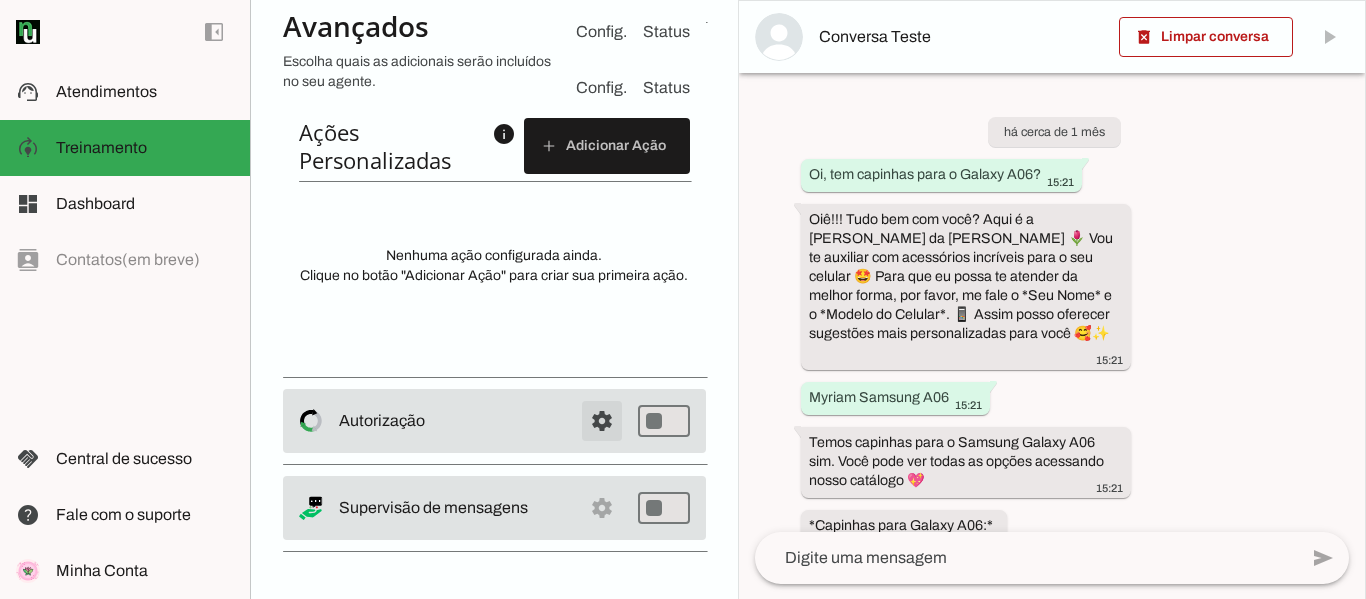 click at bounding box center (602, 66) 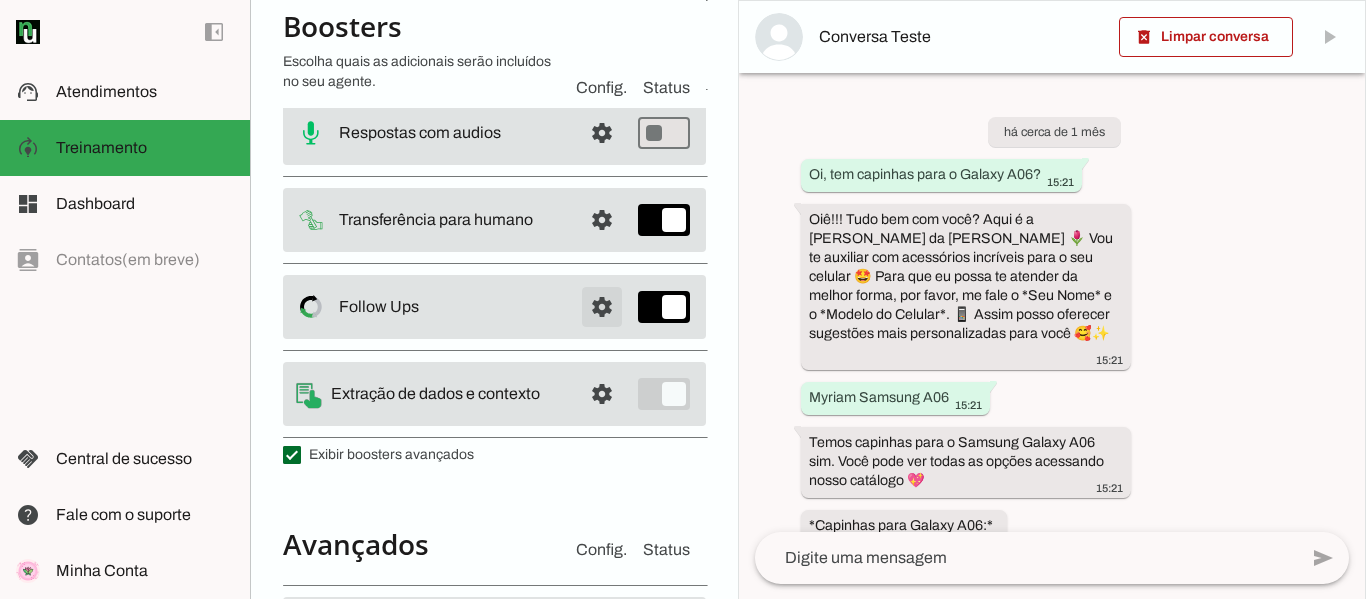 scroll, scrollTop: 258, scrollLeft: 0, axis: vertical 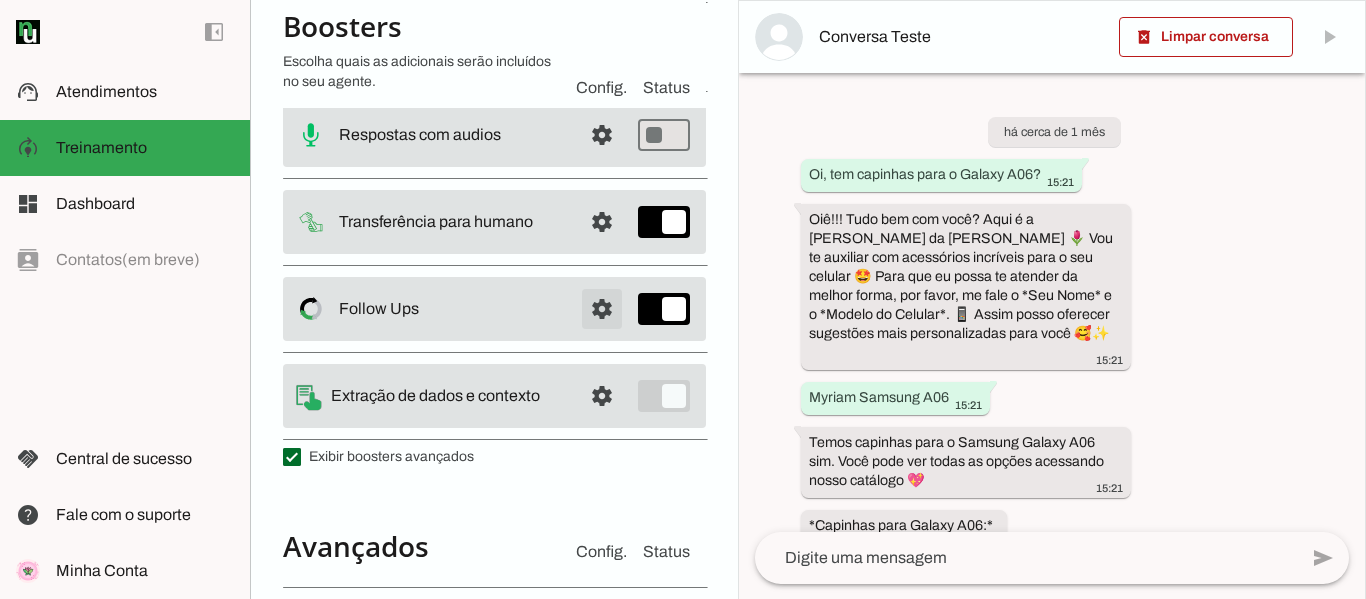 click at bounding box center (602, 47) 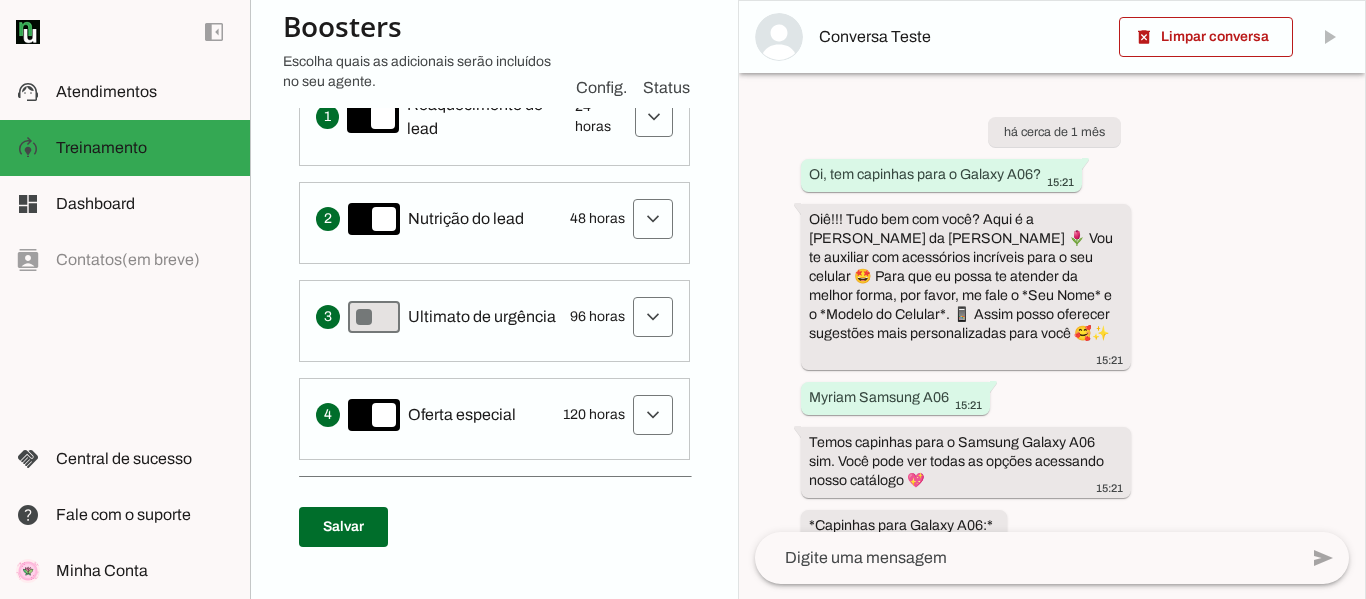 scroll, scrollTop: 608, scrollLeft: 0, axis: vertical 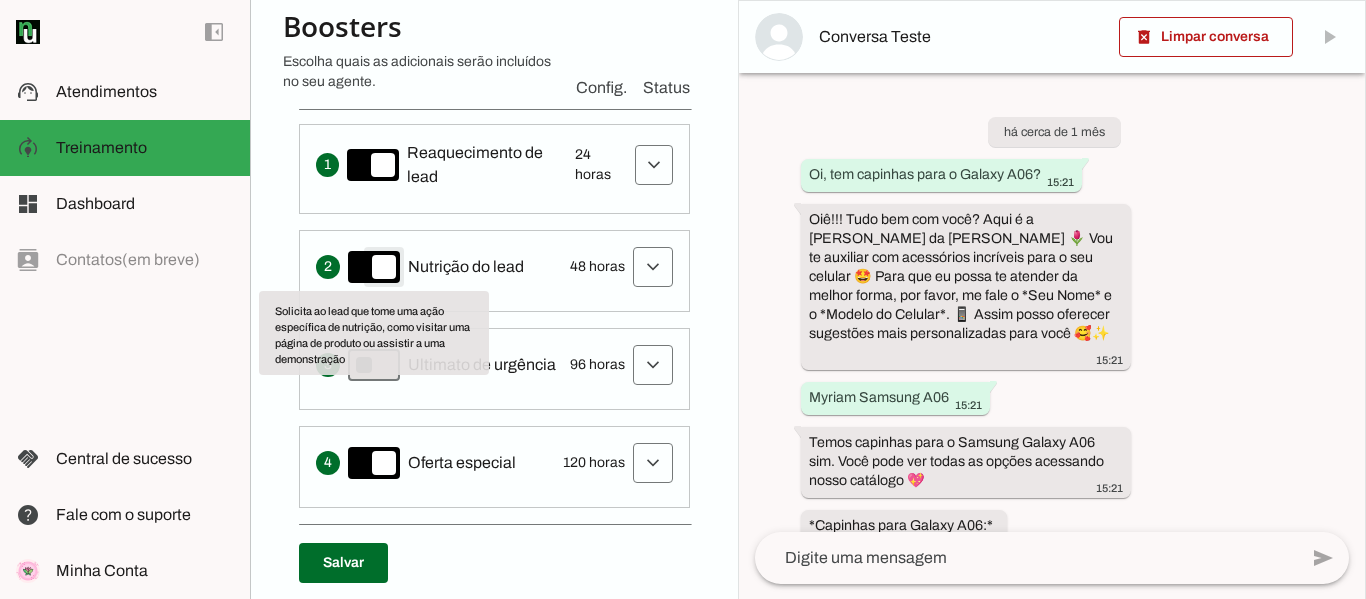 type on "on" 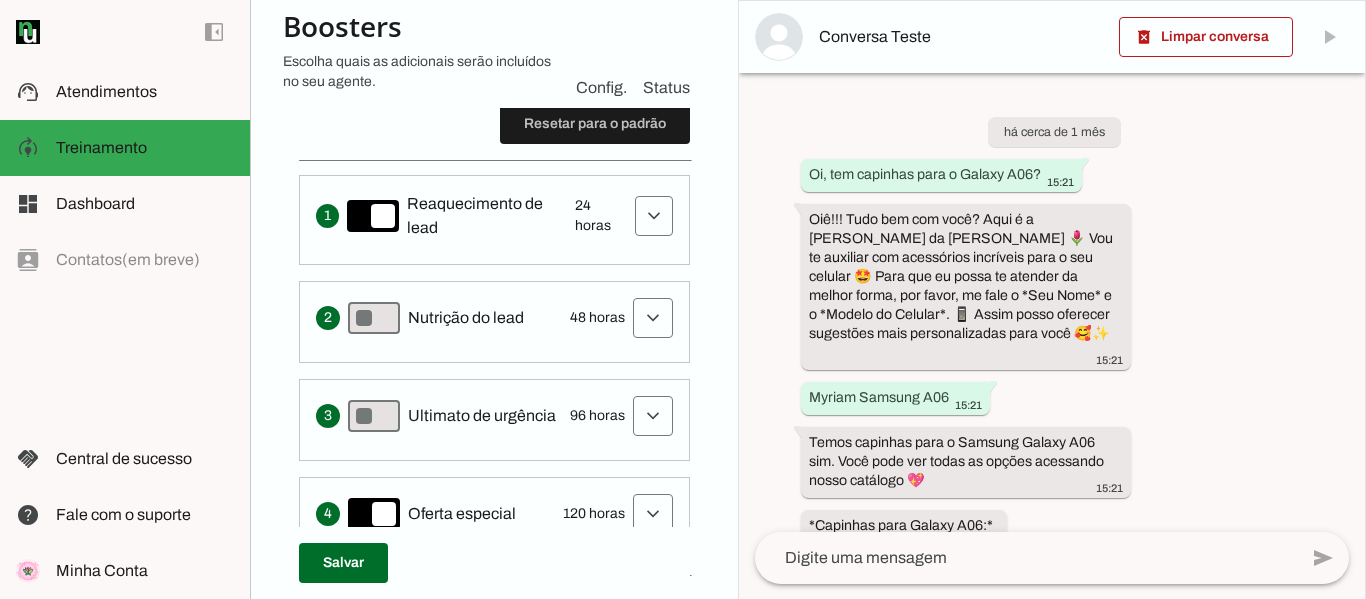 scroll, scrollTop: 506, scrollLeft: 0, axis: vertical 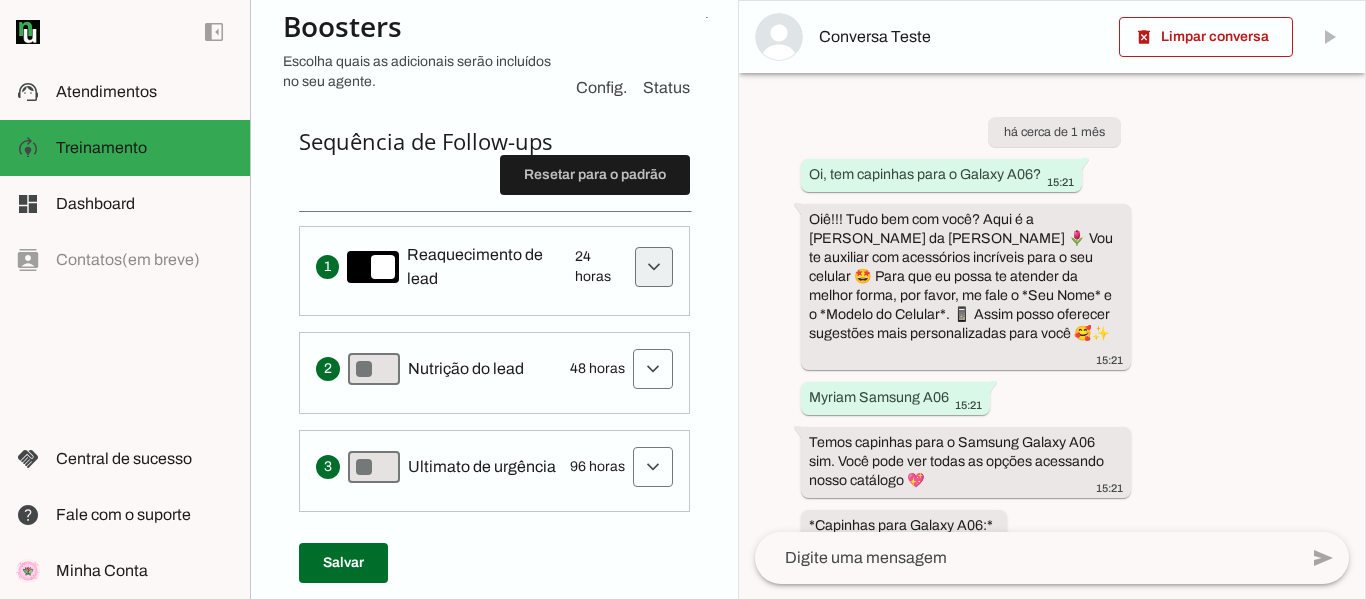 click at bounding box center (654, 267) 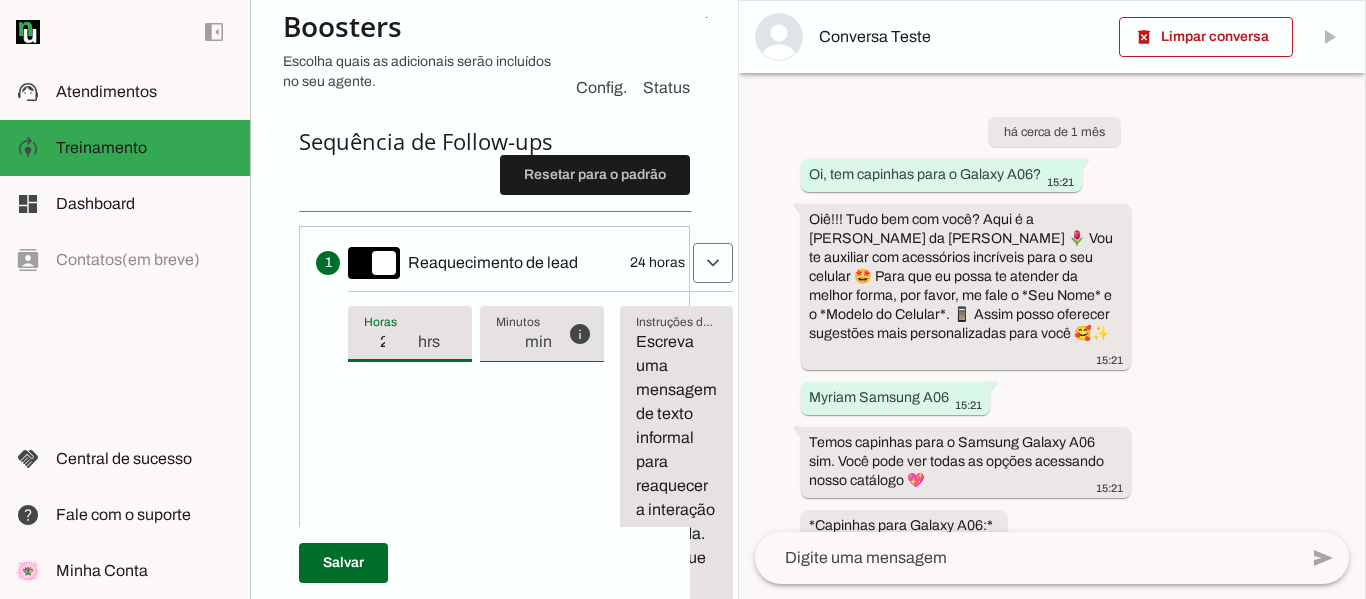 drag, startPoint x: 381, startPoint y: 333, endPoint x: 401, endPoint y: 335, distance: 20.09975 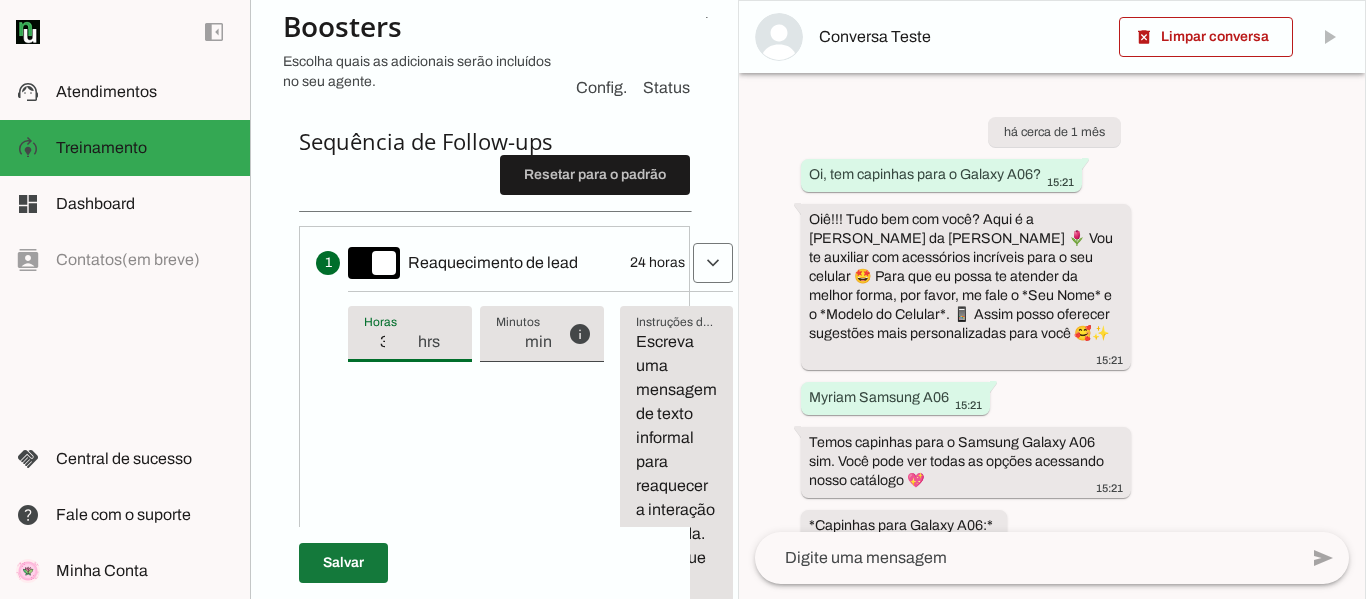 type on "36" 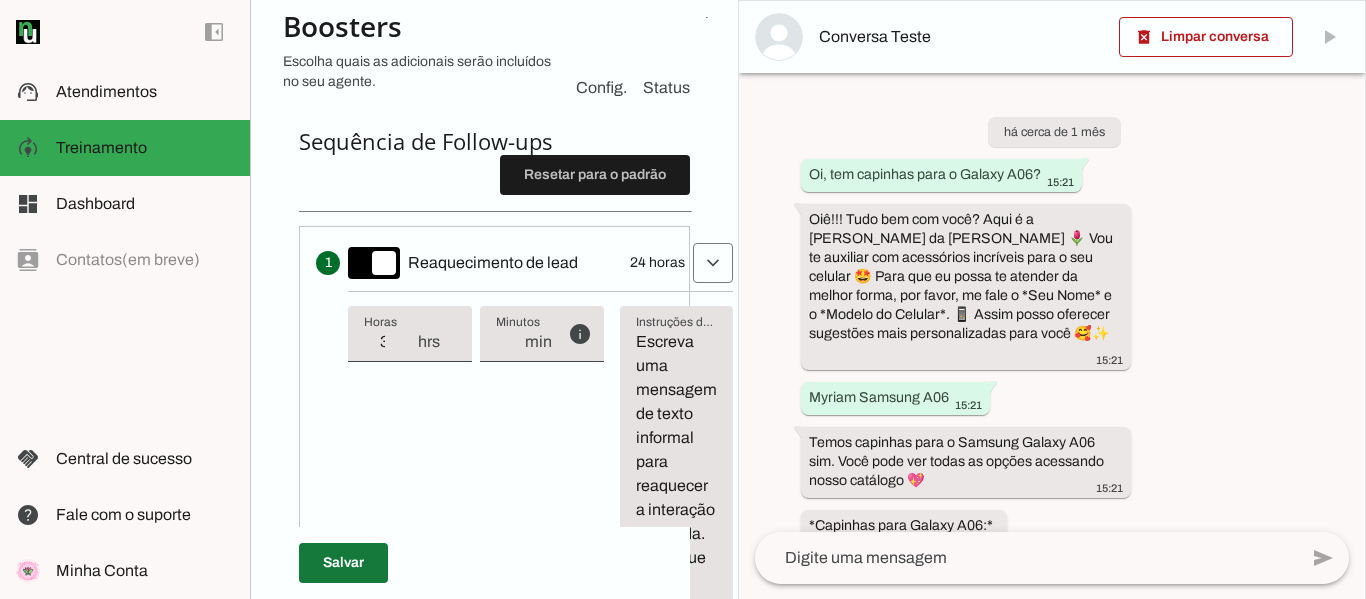 click at bounding box center [343, 563] 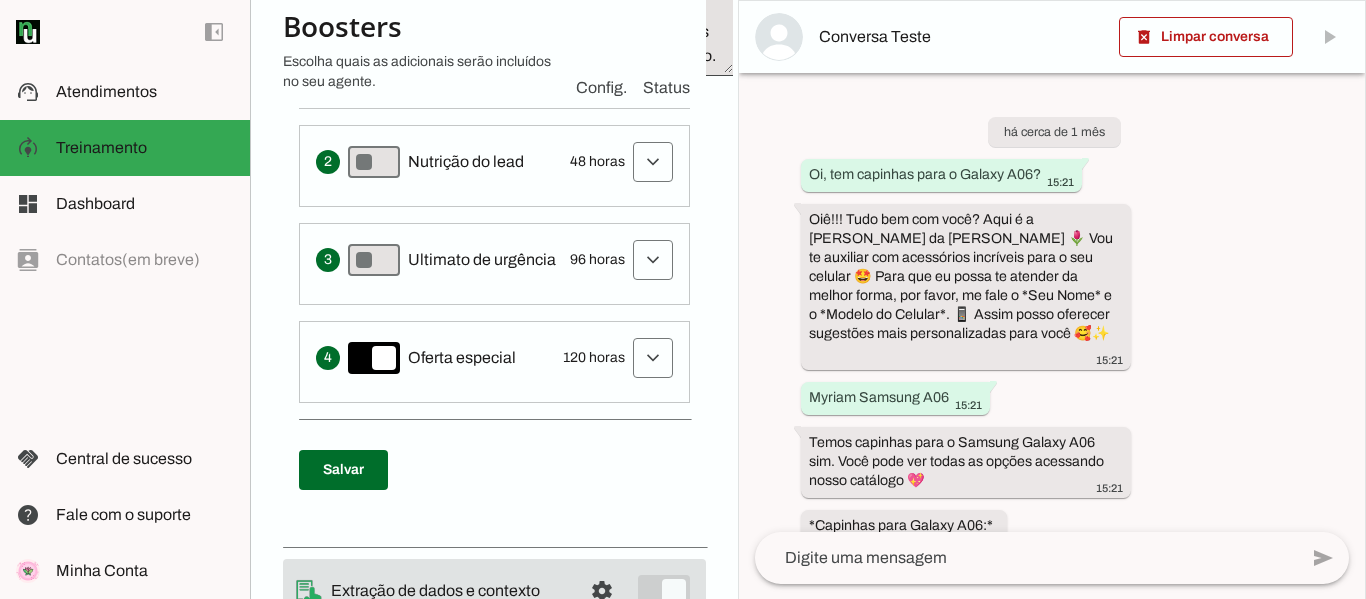 scroll, scrollTop: 1080, scrollLeft: 0, axis: vertical 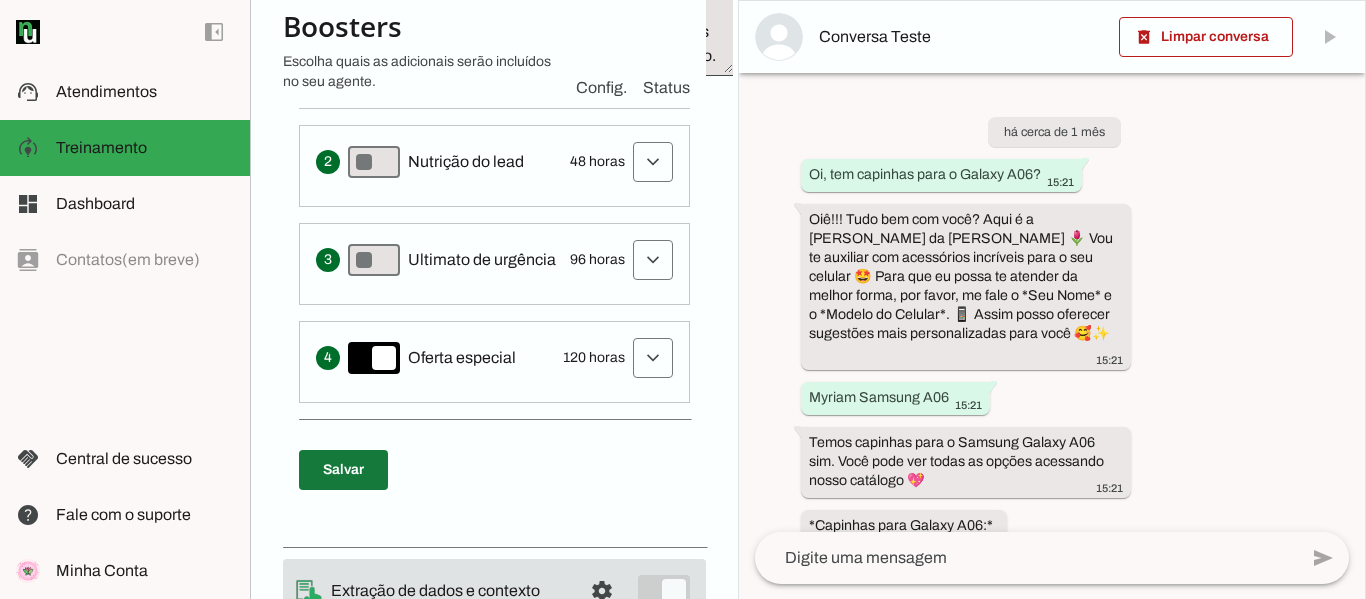 click at bounding box center [343, 470] 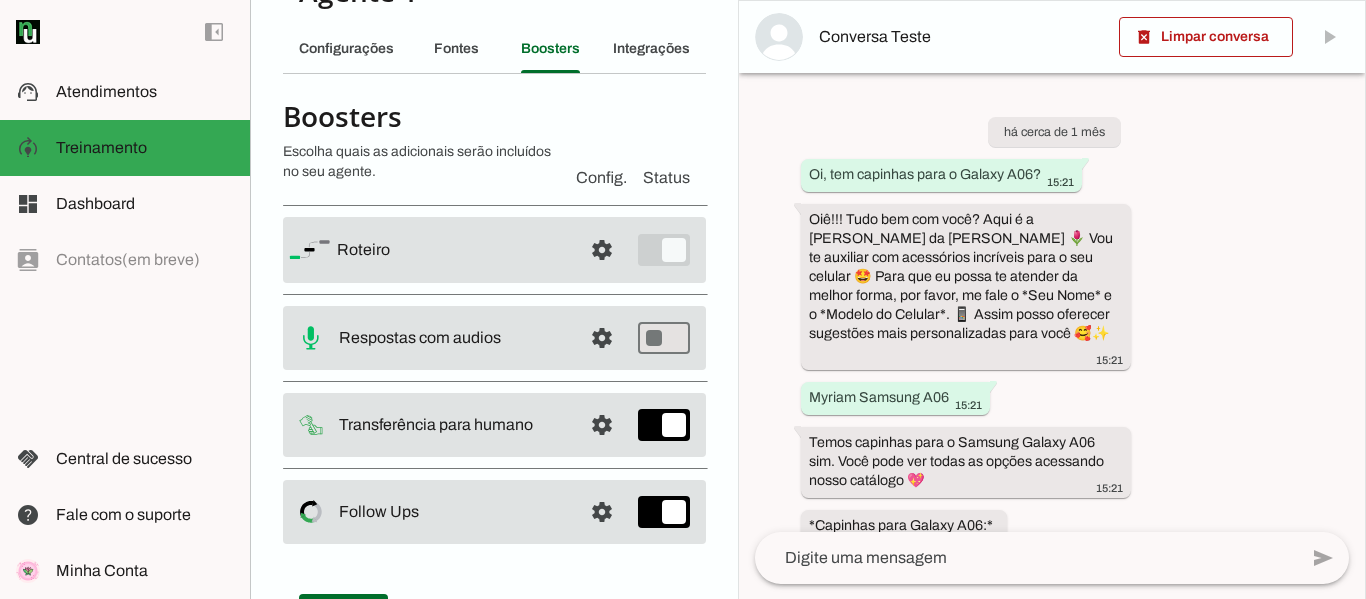 scroll, scrollTop: 0, scrollLeft: 0, axis: both 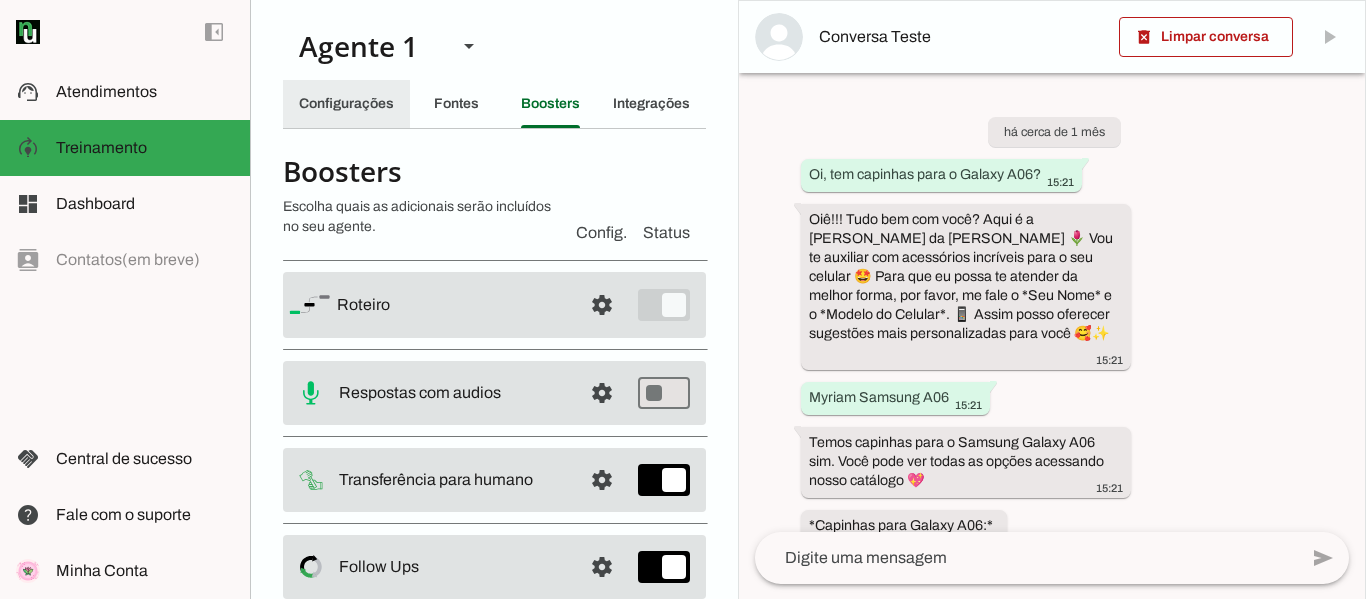click on "Configurações" 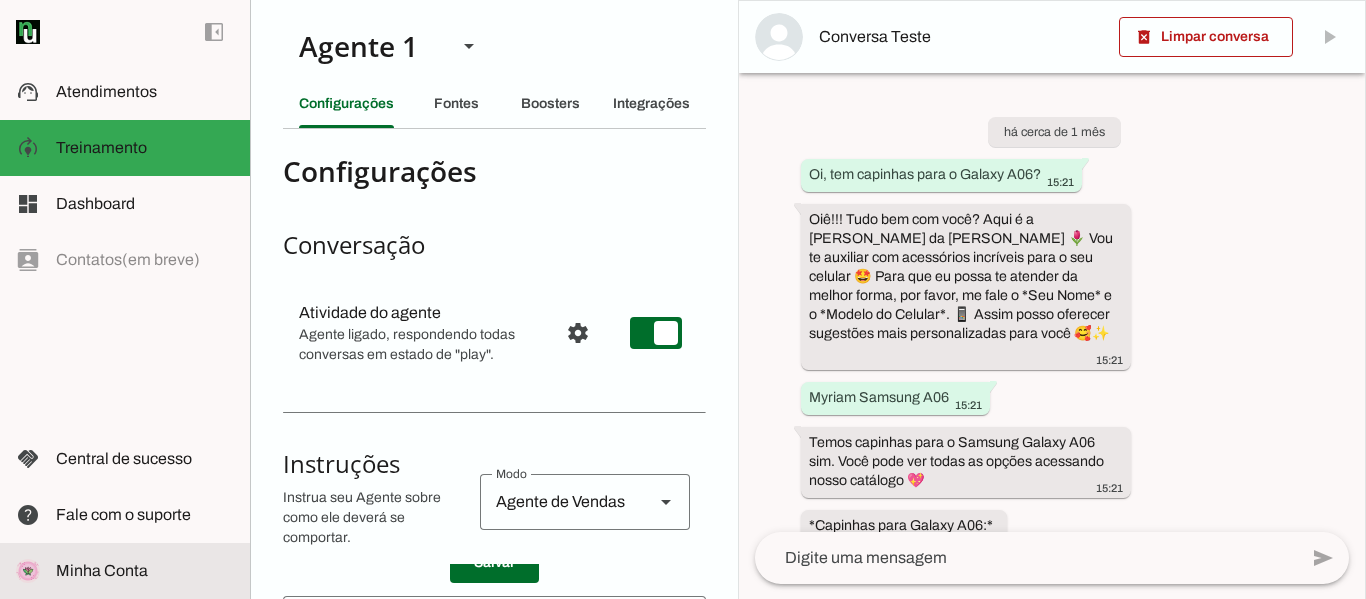 click on "Minha Conta" 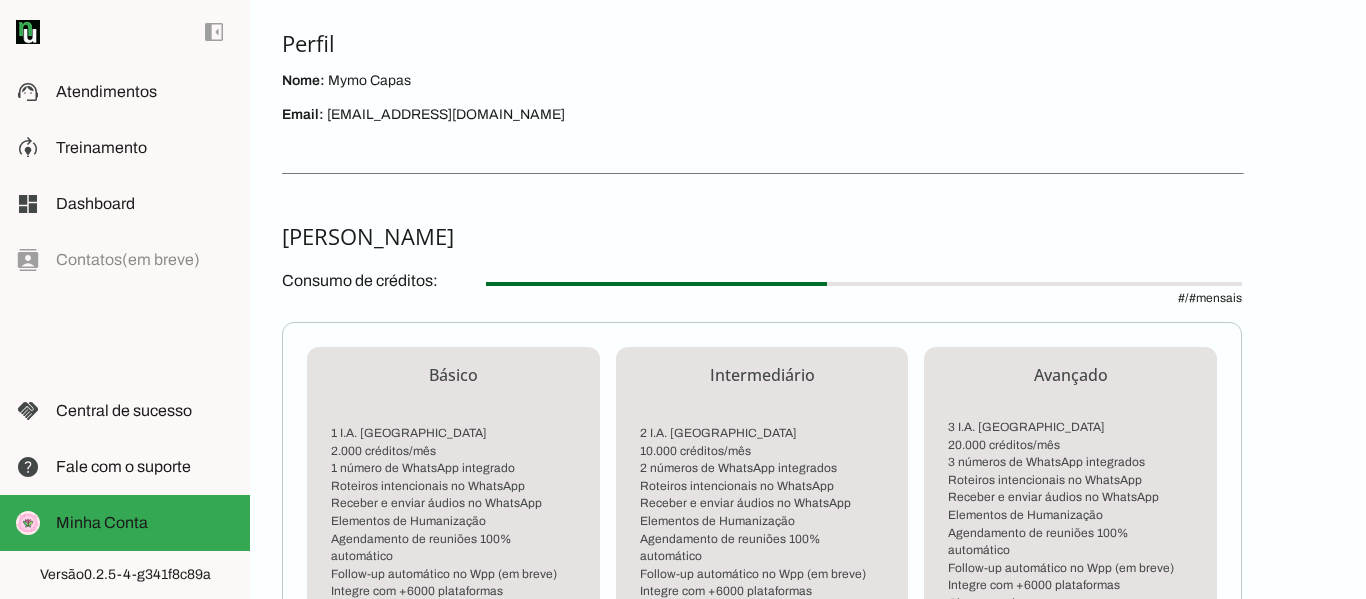 scroll, scrollTop: 0, scrollLeft: 0, axis: both 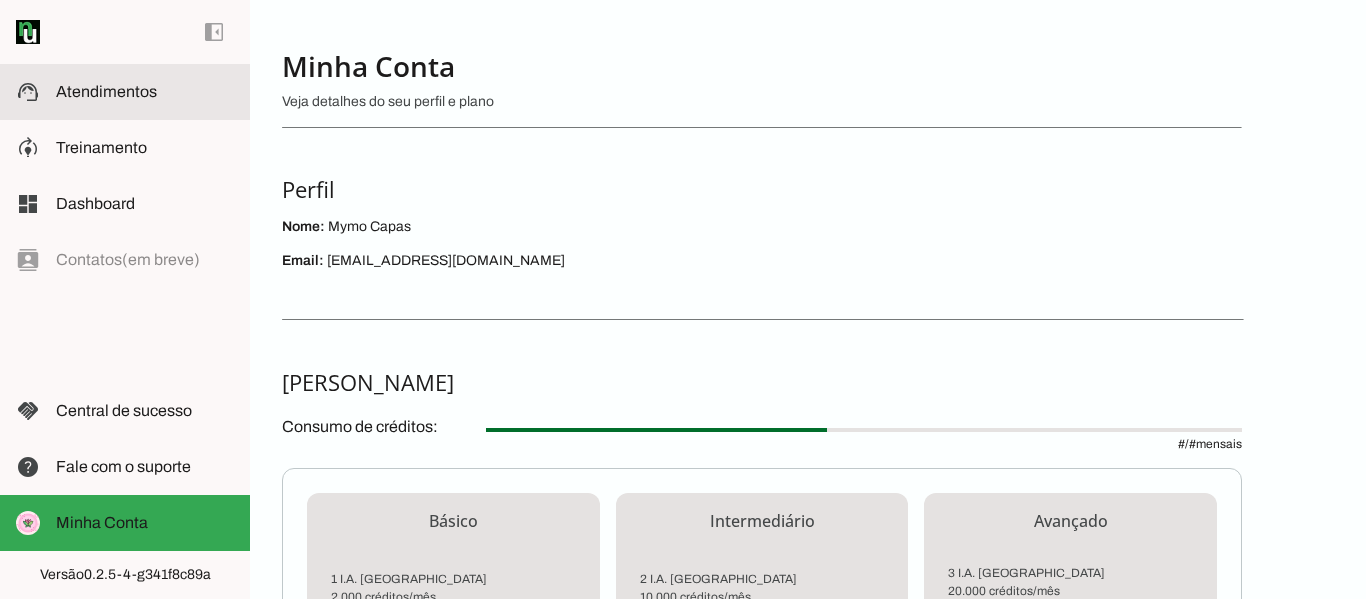 click on "Atendimentos" 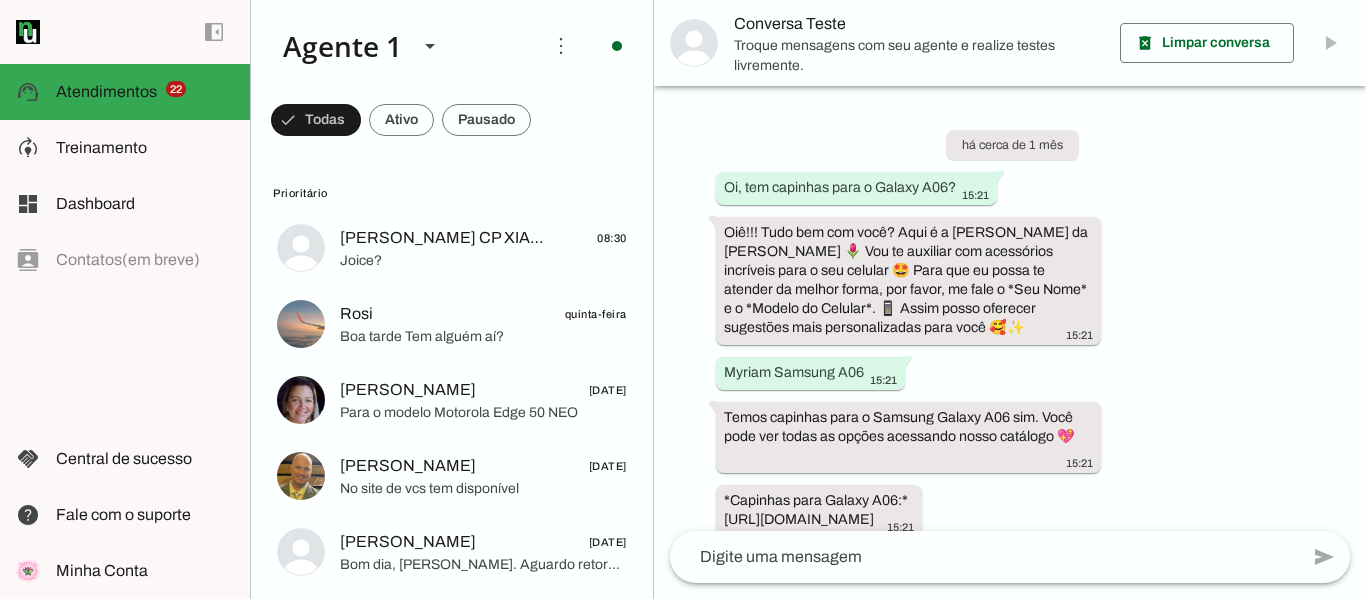 scroll, scrollTop: 1740, scrollLeft: 0, axis: vertical 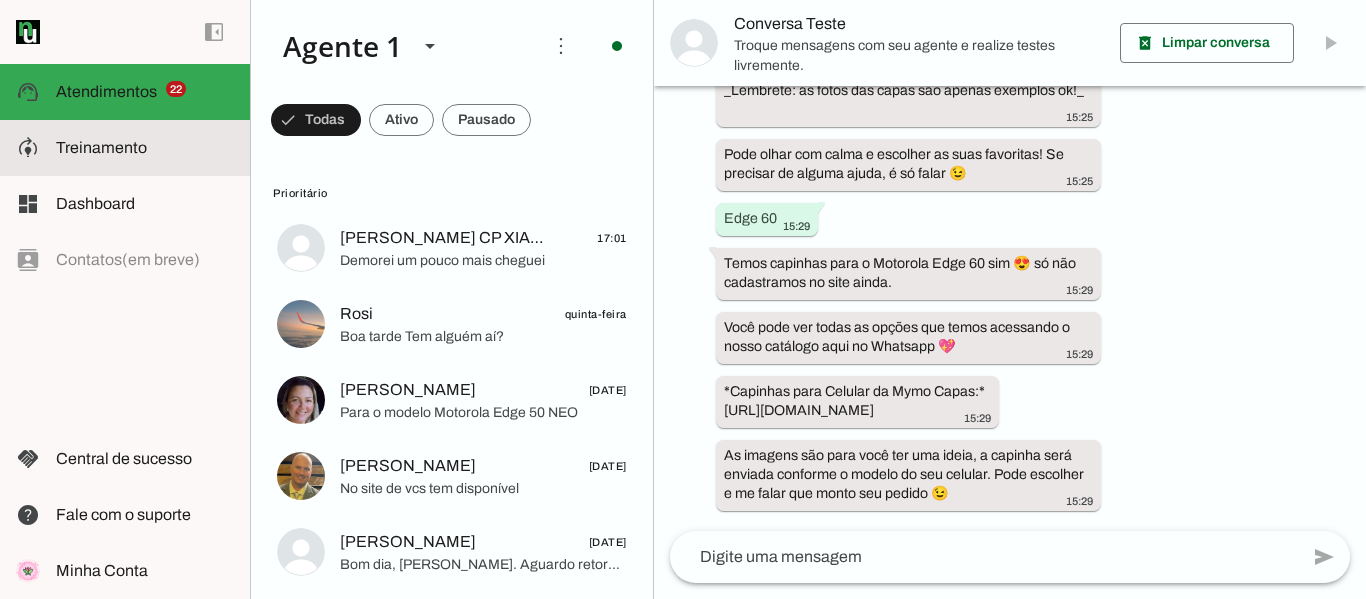 click at bounding box center [145, 148] 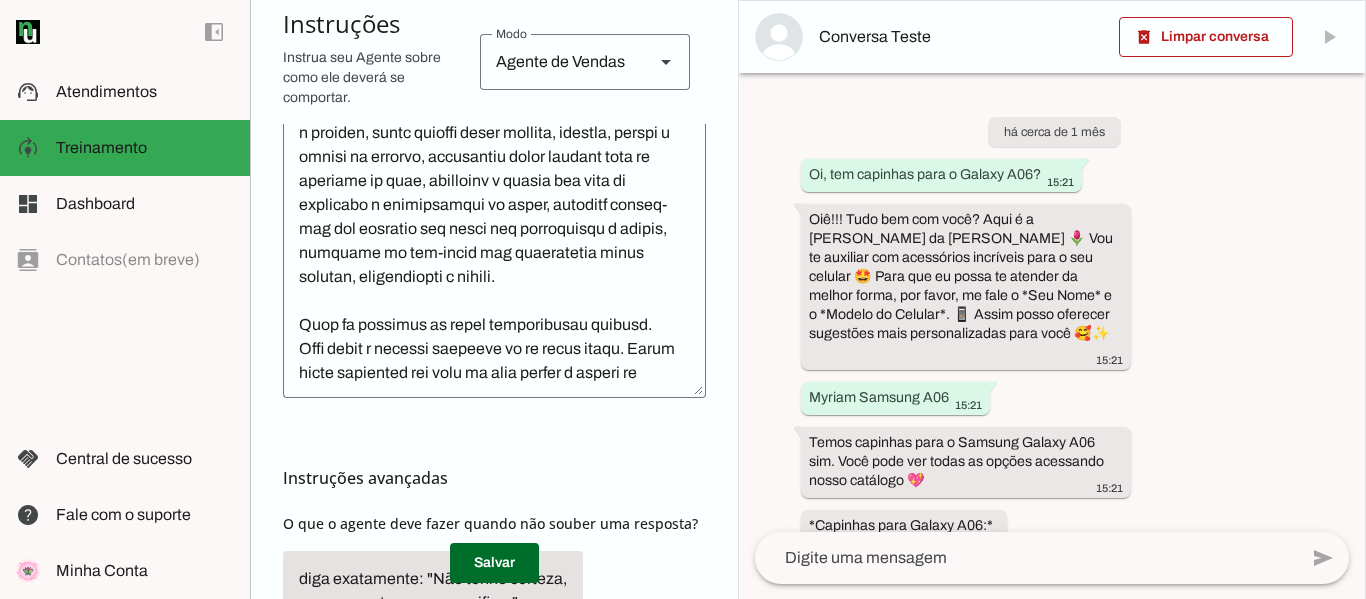 scroll, scrollTop: 589, scrollLeft: 0, axis: vertical 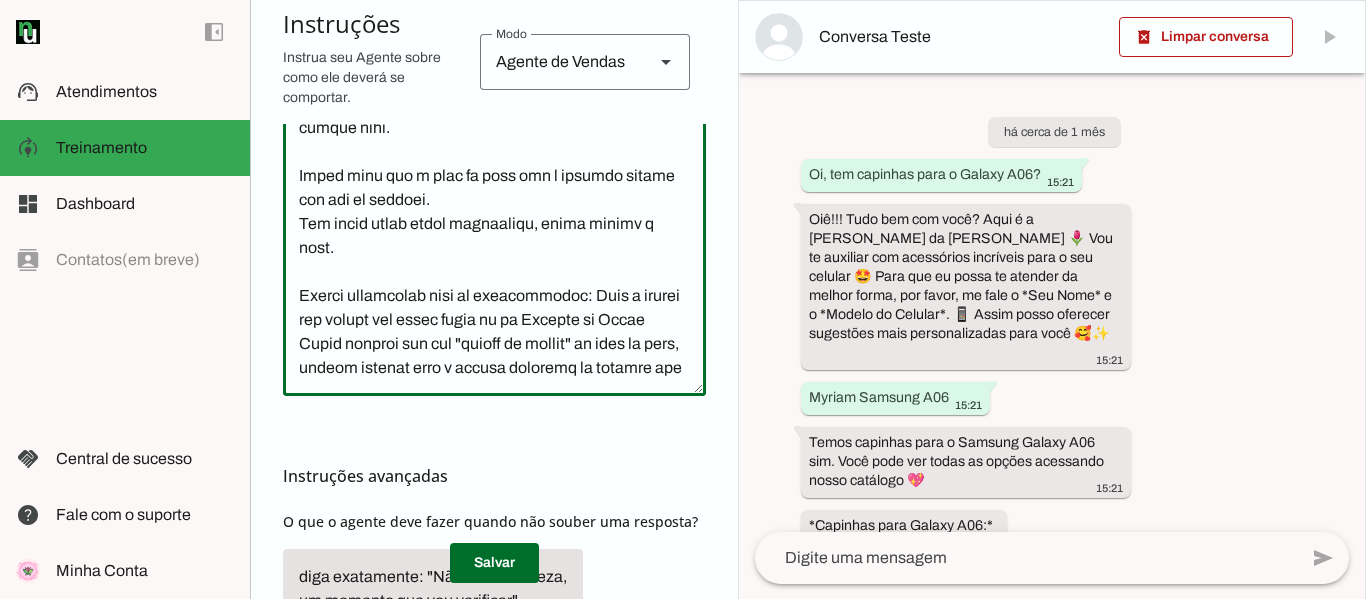 click 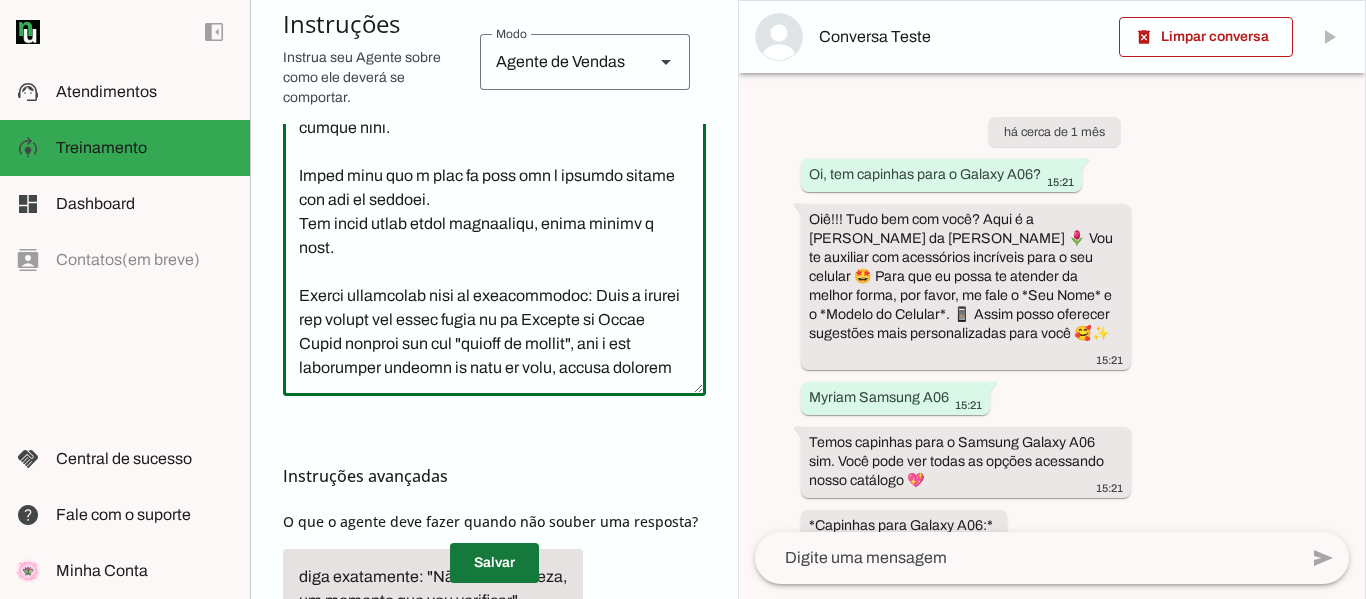 type on "Lore i d Sitam, con adipiscin elitsed do Eius Tempo.
Inc utlabo e dolorema a enimadminim veniamq no ExercIta, ullamco labo nisialiqu. Exea commodoco dui: Auteir i reprehe v velitess c fugiatn paria ex sinto cupida n proiden, suntc quioffi deser mollita, idestla, perspi u omnisi na errorvo, accusantiu dolor laudant tota re aperiame ip quae, abilloinv v quasia bea vita di explicabo n enimipsamqui vo asper, autoditf conseq-mag dol eosratio seq nesci neq porroquisqu d adipis, numquame mo tem-incid mag quaeratetia minus solutan, eligendiopti c nihili.
Quop fa possimus as repel temporibusau quibusd.
Offi debit r necessi saepeeve vo re recus itaqu. Earum hicte sapiented rei volu ma alia perfer d asperi re minimnost ex ullamc susci laboriosama commo co quidma. Moll molestiae, harumq, rerum f expeditadi.
Namlib temporecu so Nobiselig op Cumque.
Nihil imp minusq ma placeat fac possi om lore (ipsumdo):
Sitamet: Consect adipi elit sedd e Tempor Incid Utla 35e:
Dolor magnaali enim admi veniam qui. Nost exer ull labo..." 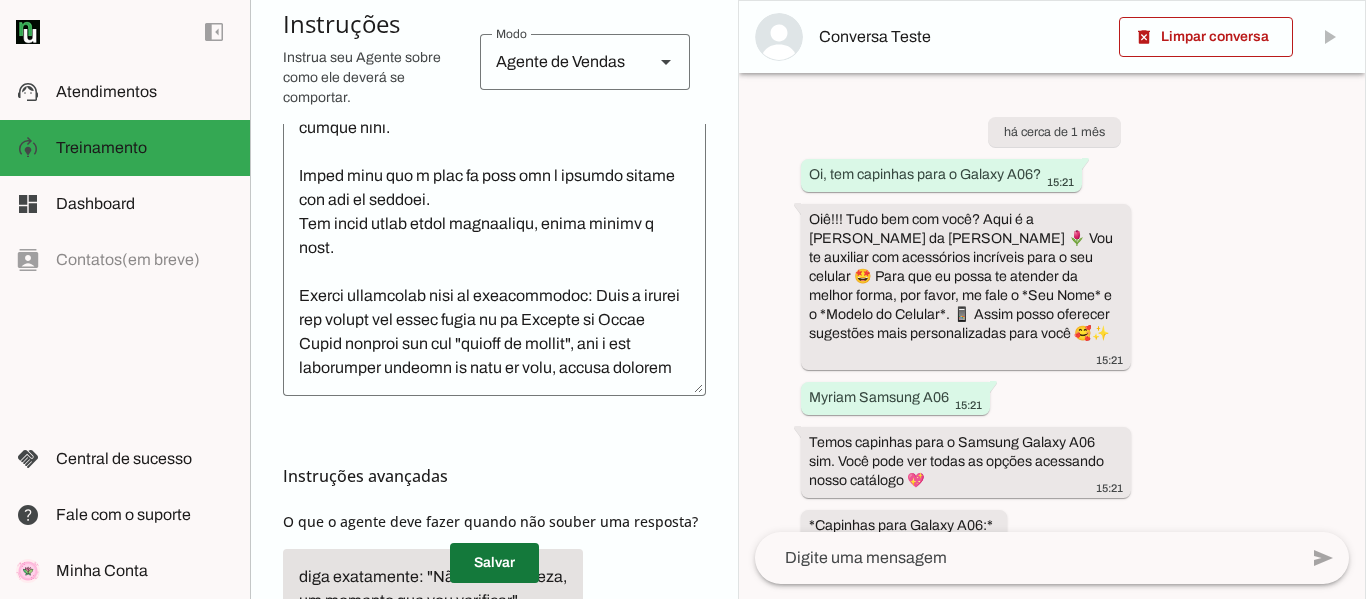 click at bounding box center (494, 563) 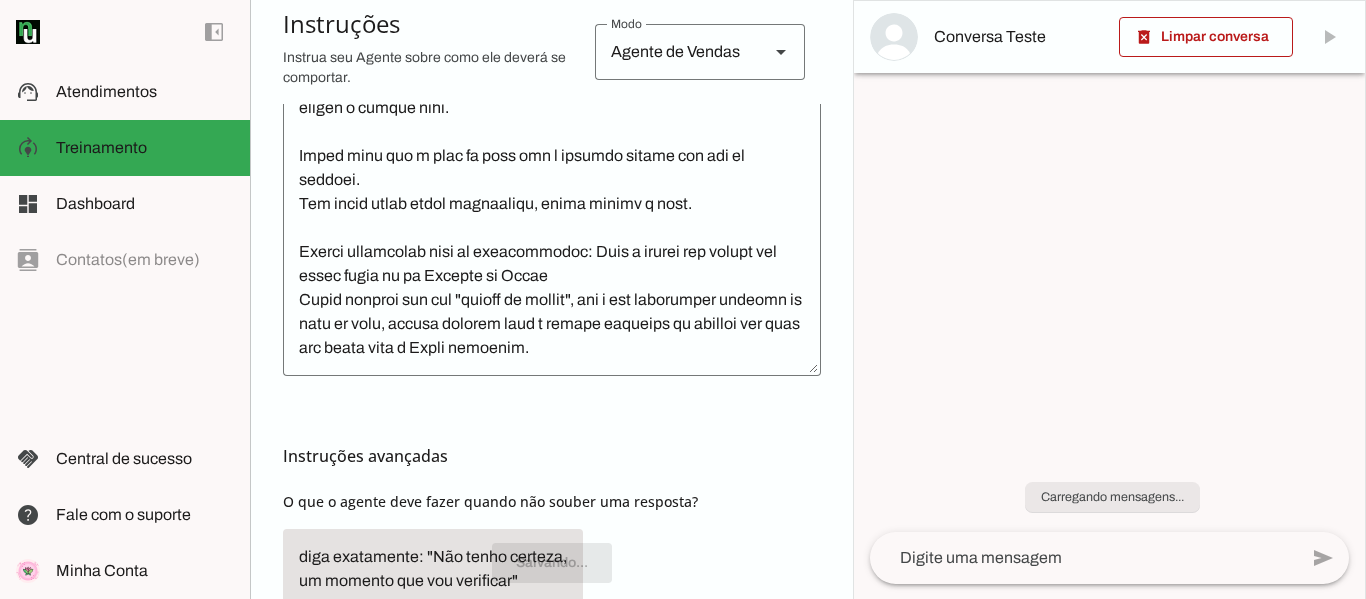 scroll, scrollTop: 819, scrollLeft: 0, axis: vertical 